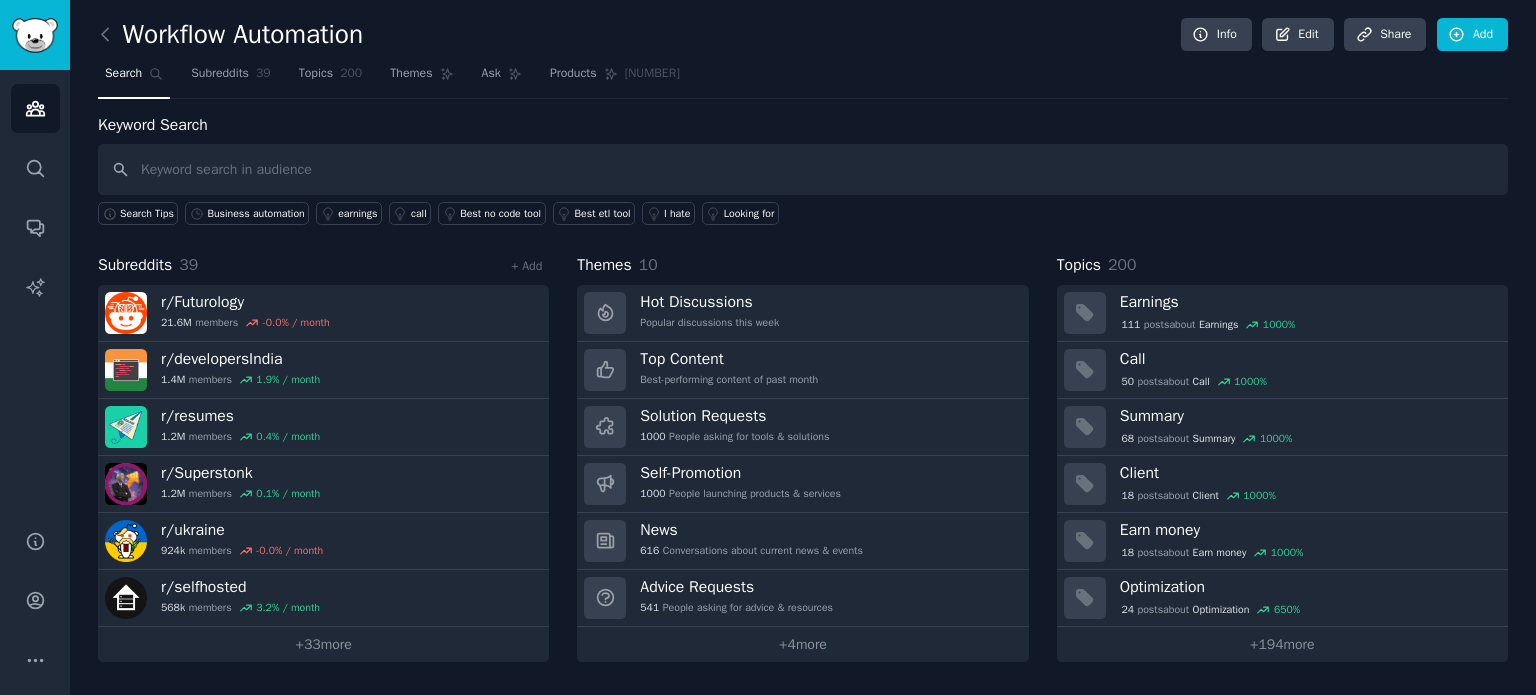 scroll, scrollTop: 0, scrollLeft: 0, axis: both 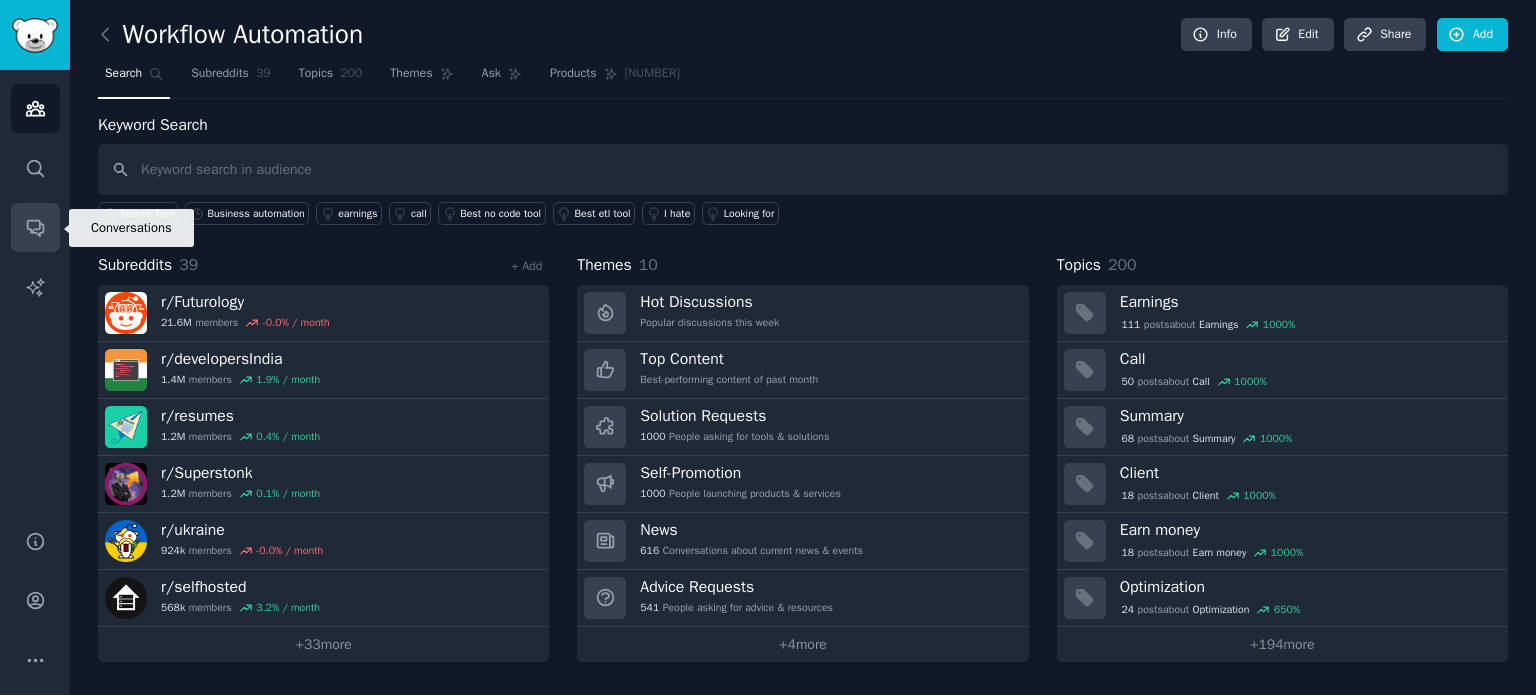 click 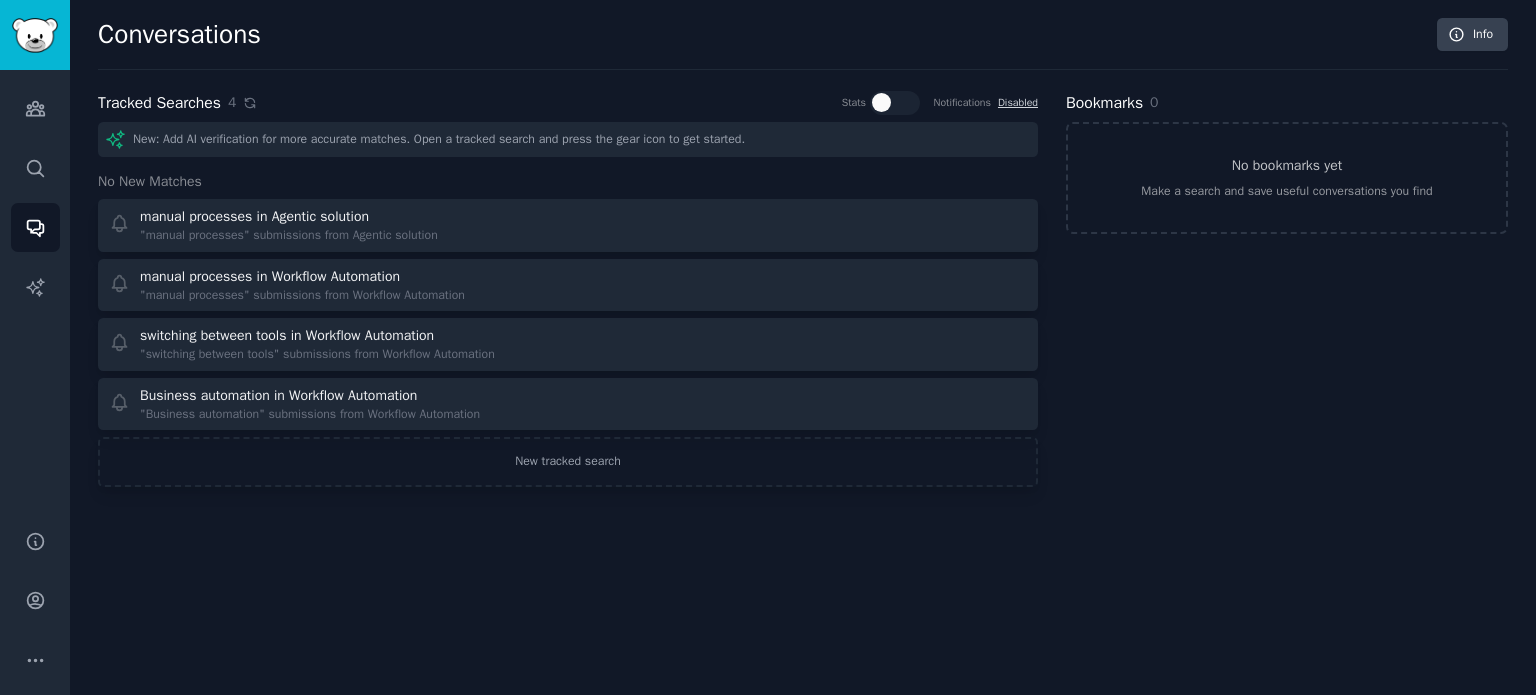 click 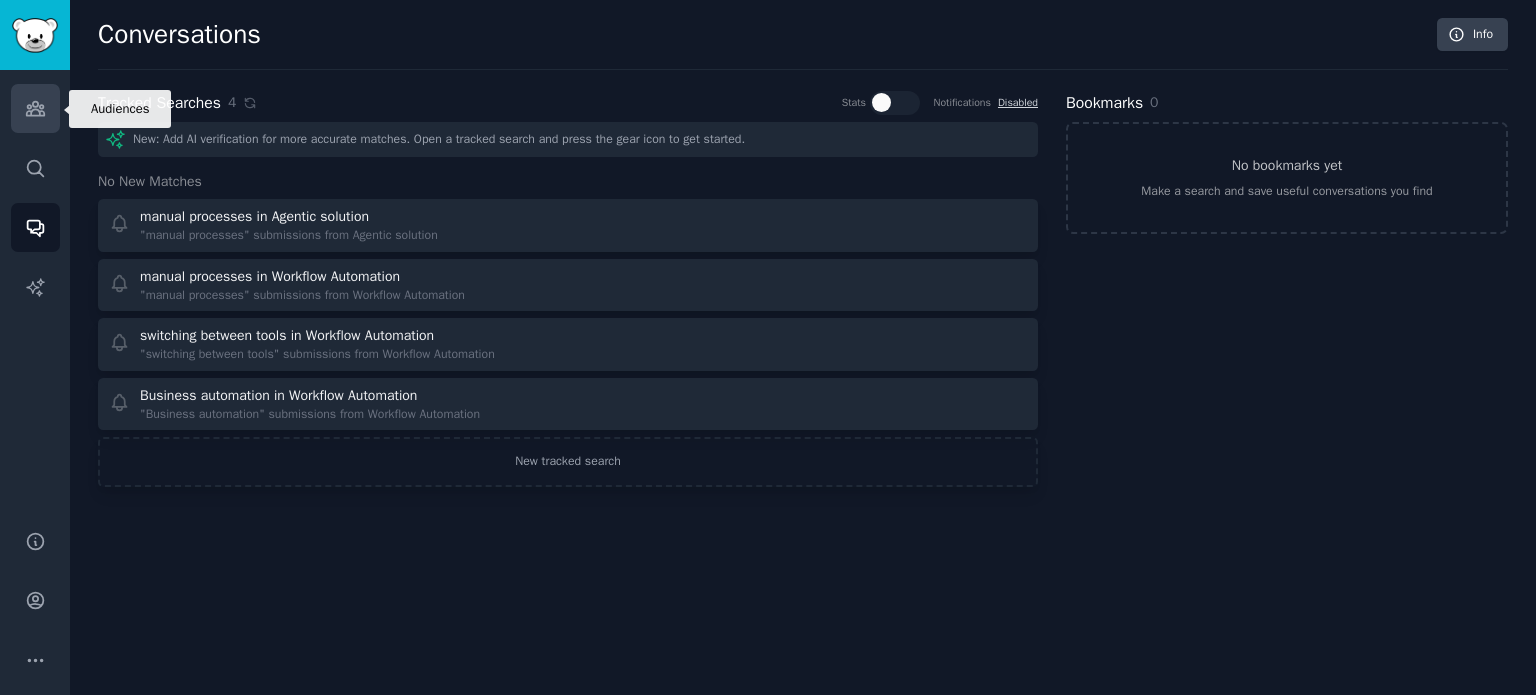 click 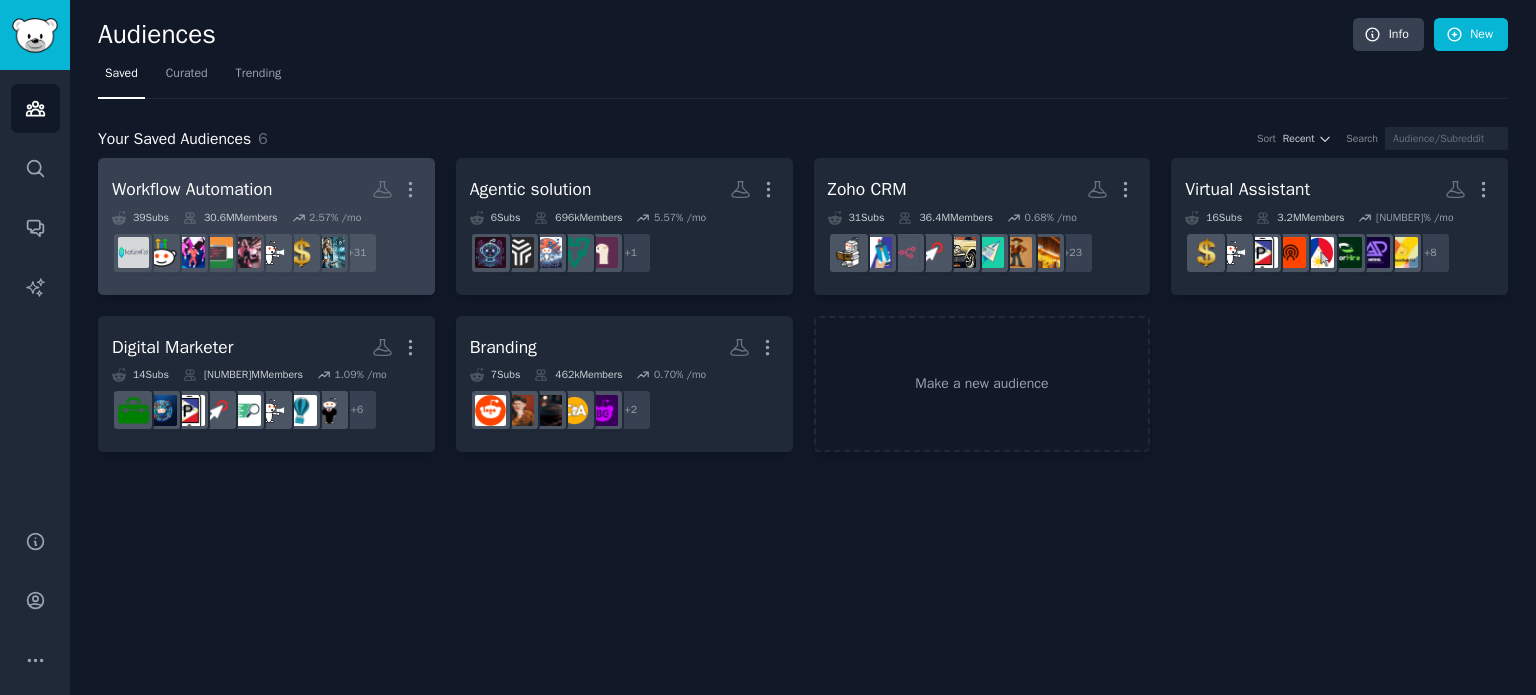 click on "Workflow Automation" at bounding box center (192, 189) 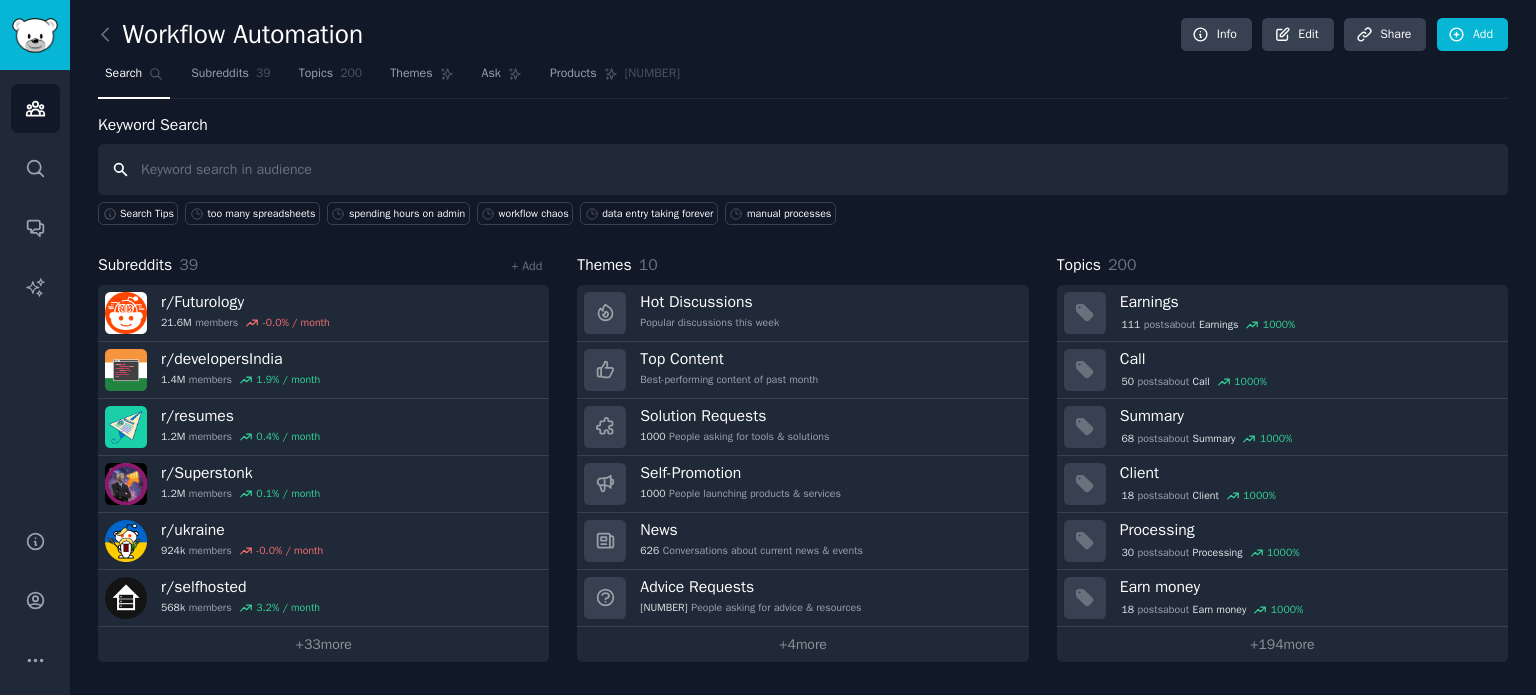 paste on ""switching between tools" 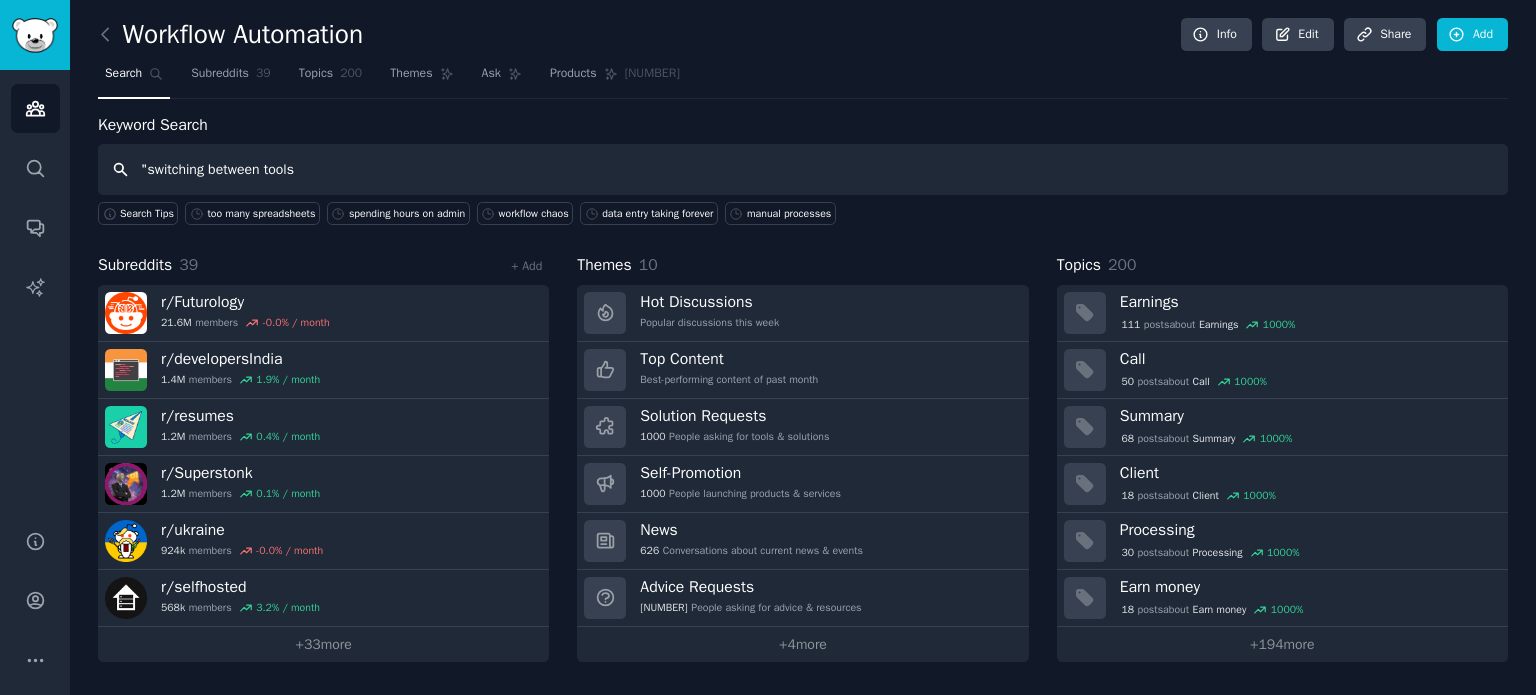 click on ""switching between tools" at bounding box center [803, 169] 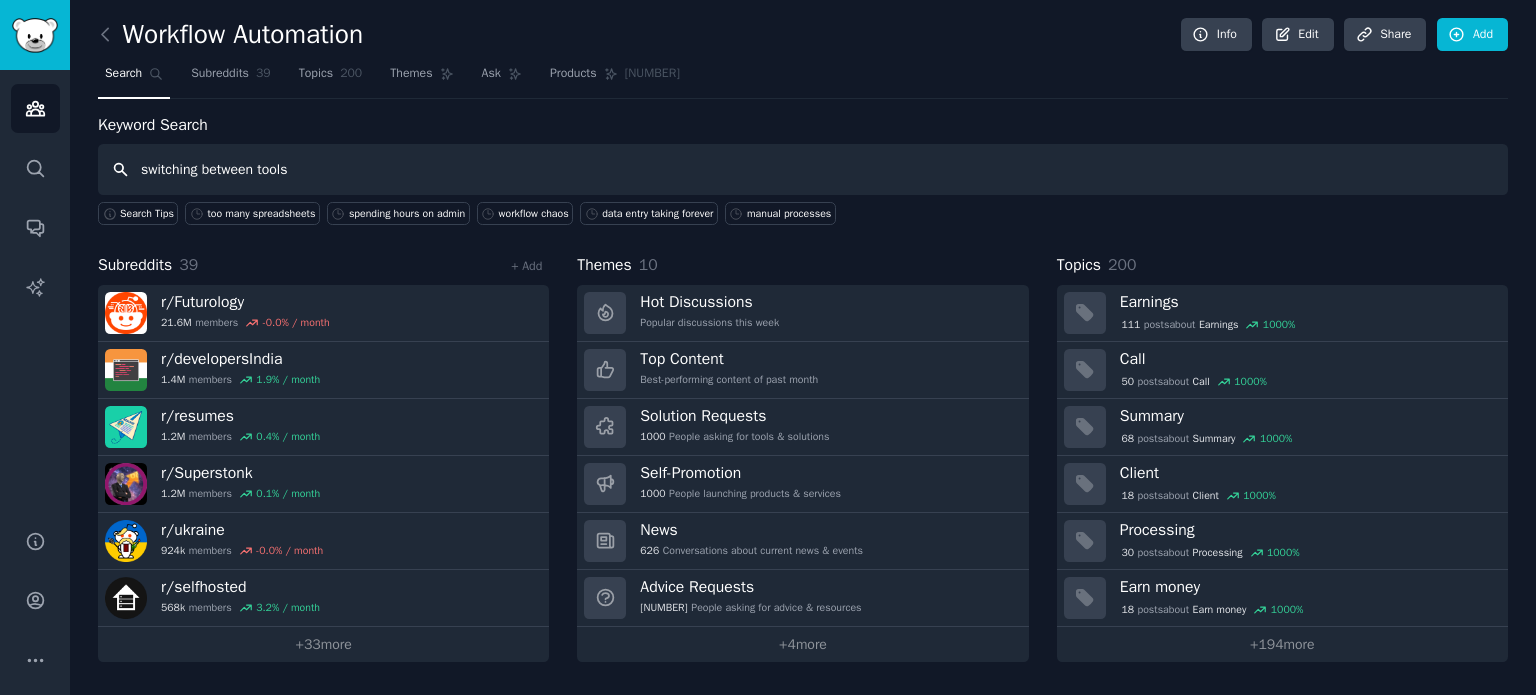 type on "switching between tools" 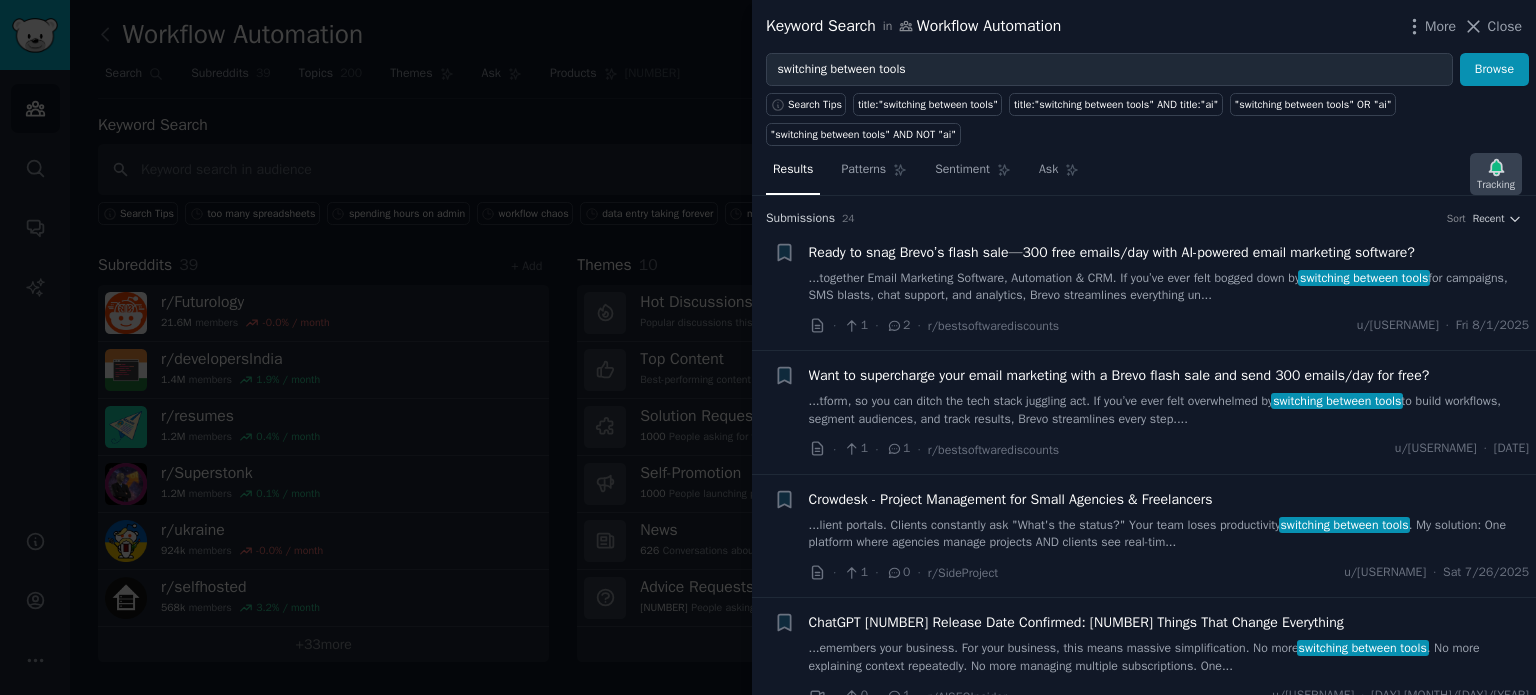 click 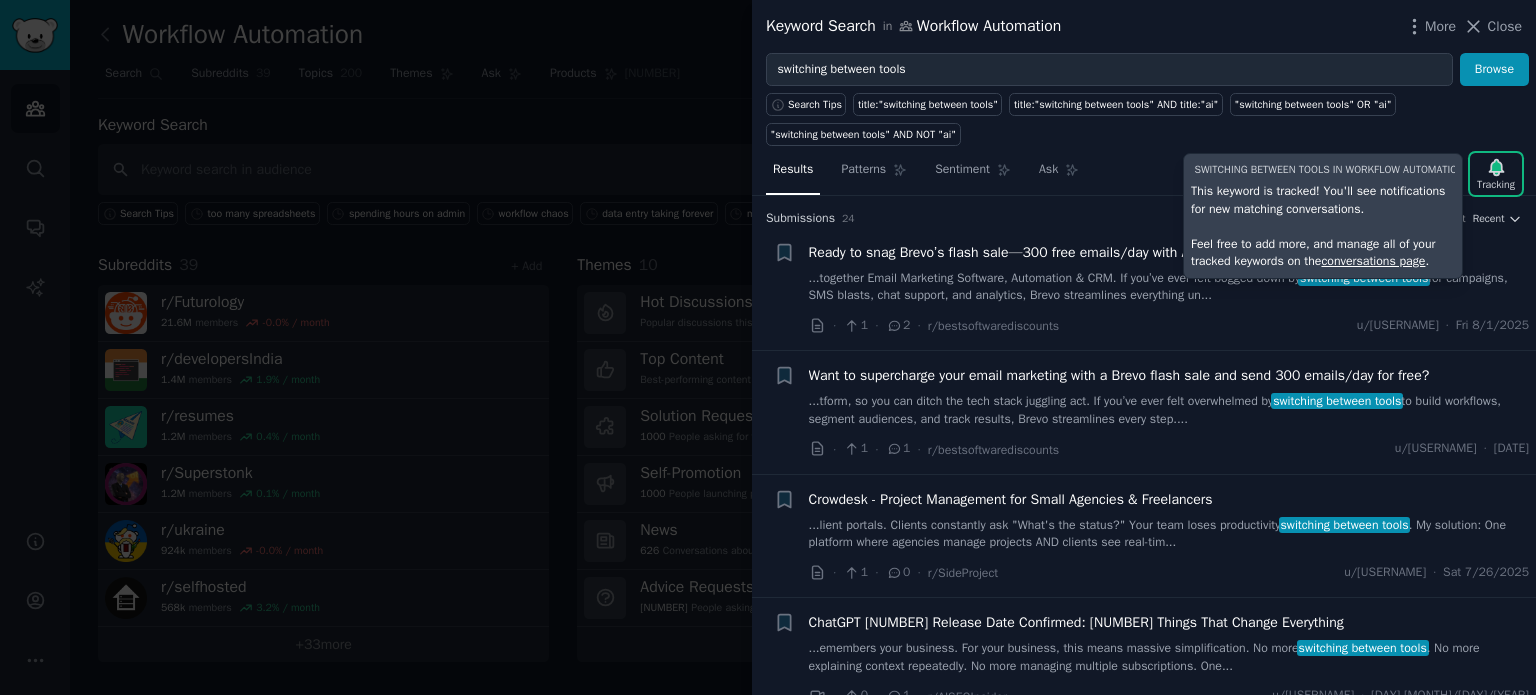 type 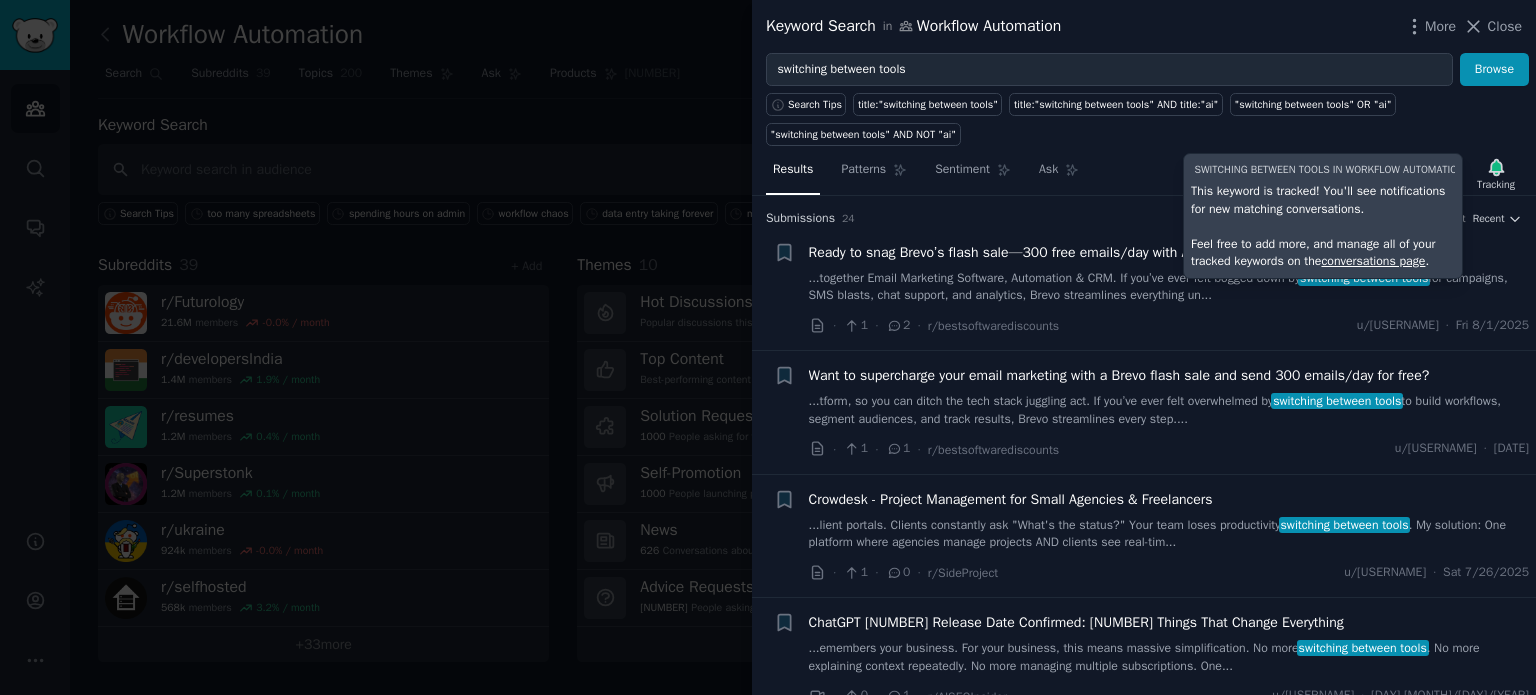 click at bounding box center (768, 347) 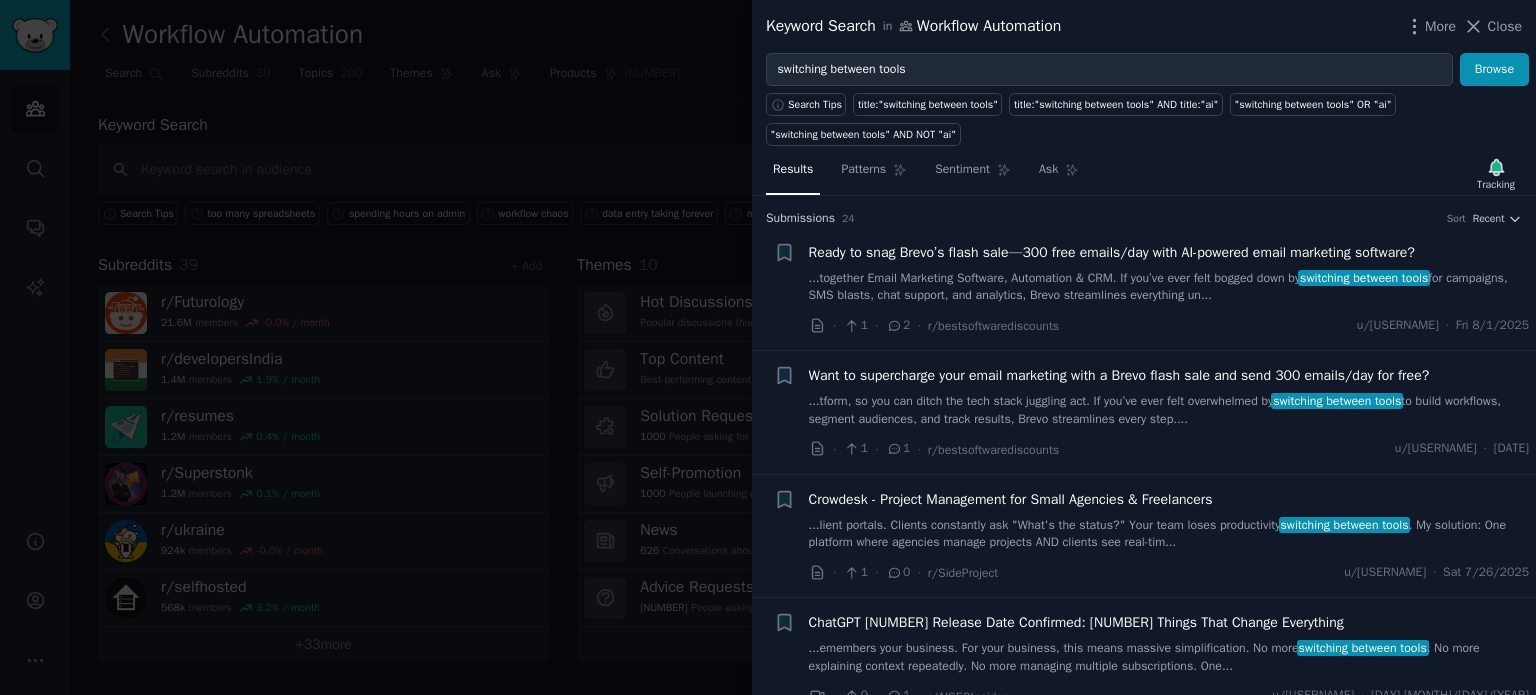 click at bounding box center (768, 347) 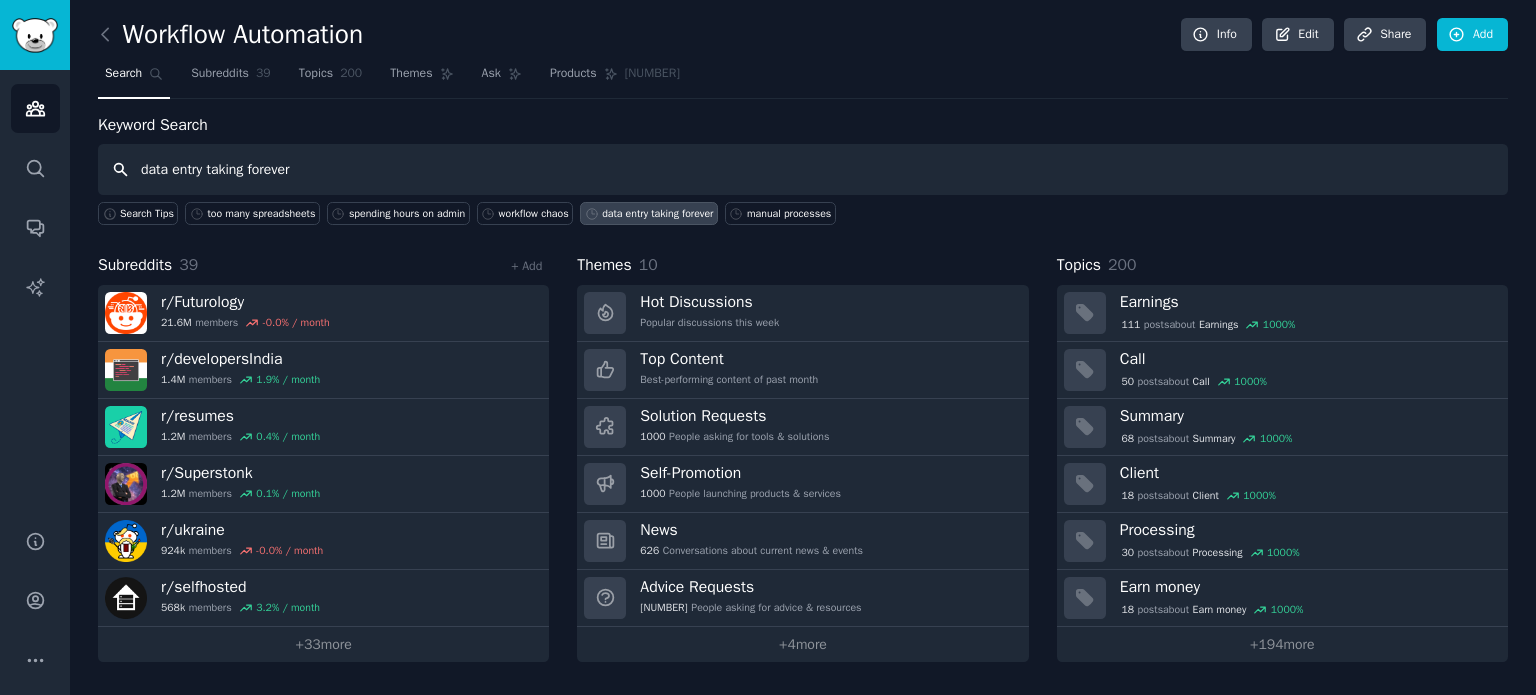 type on "data entry taking forever" 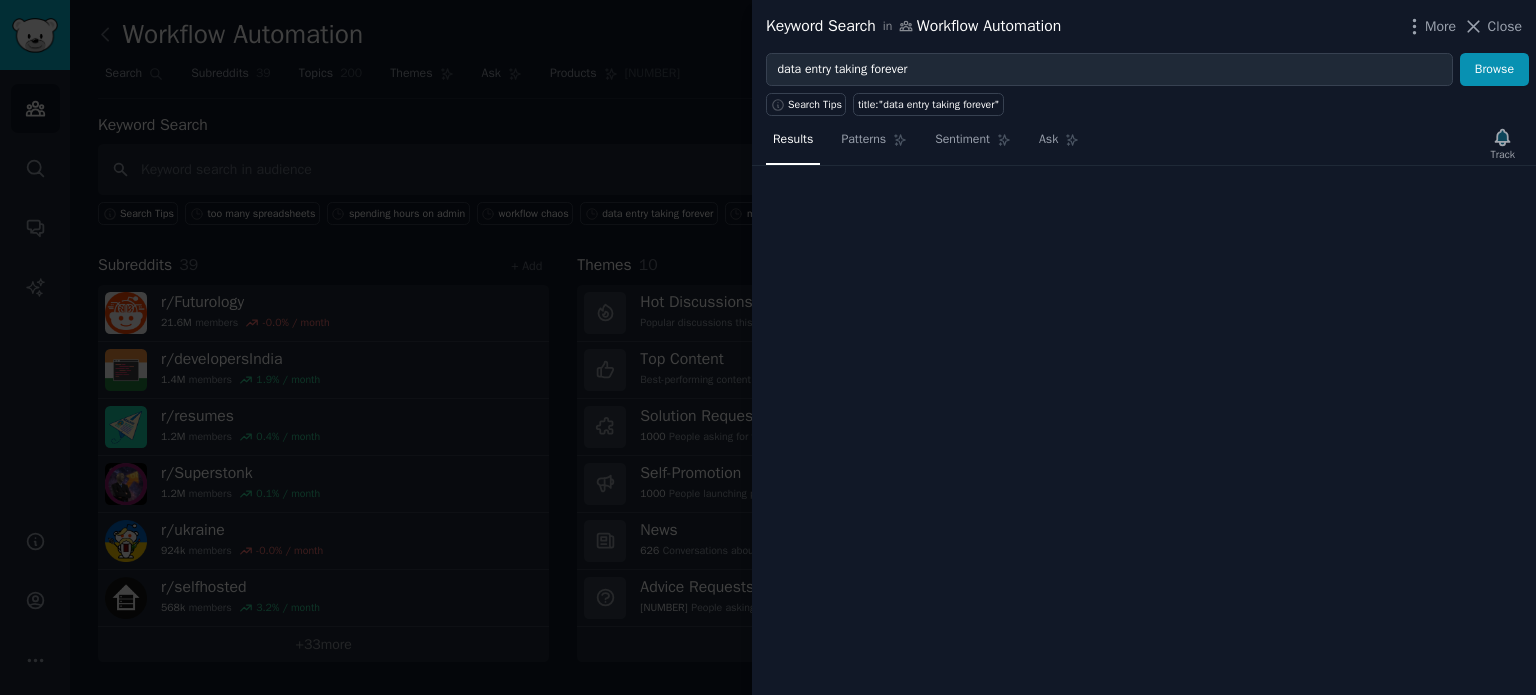 type 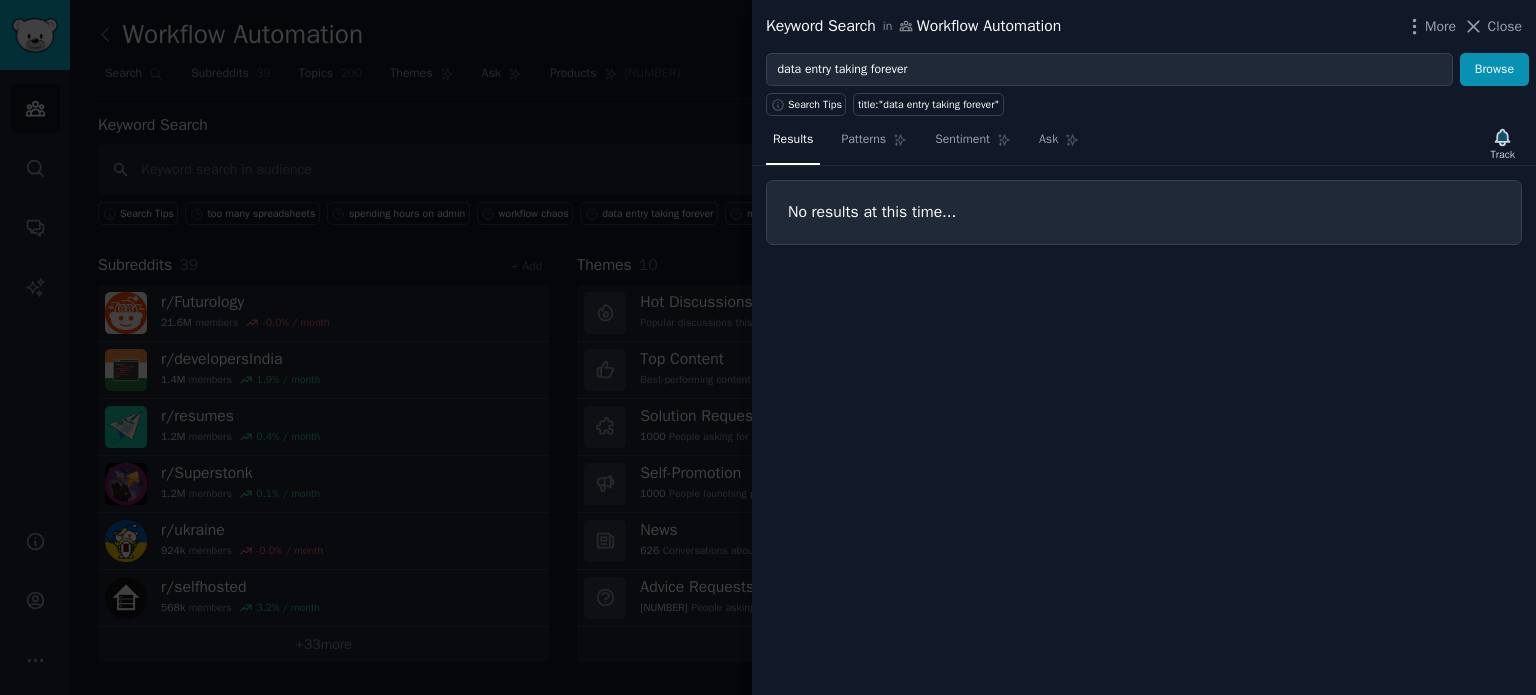 click at bounding box center [768, 347] 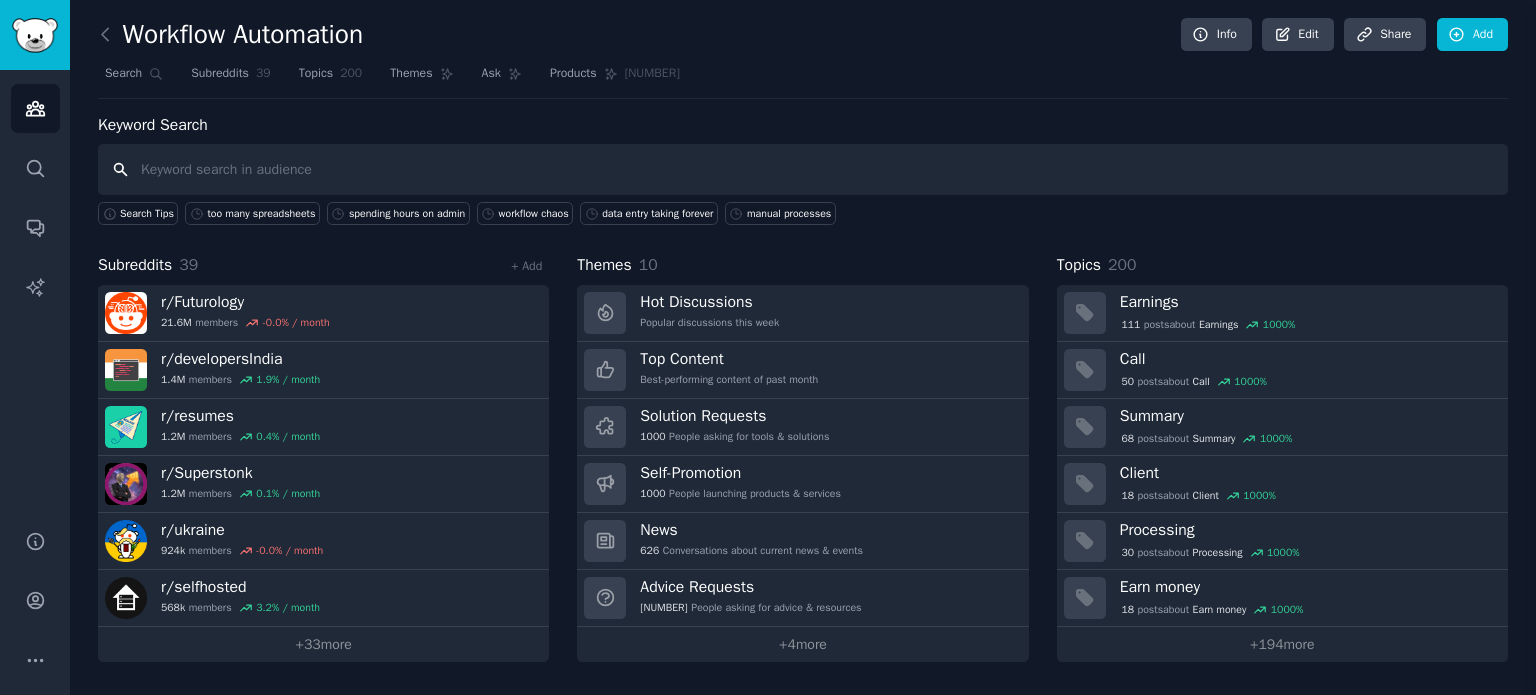 click at bounding box center (803, 169) 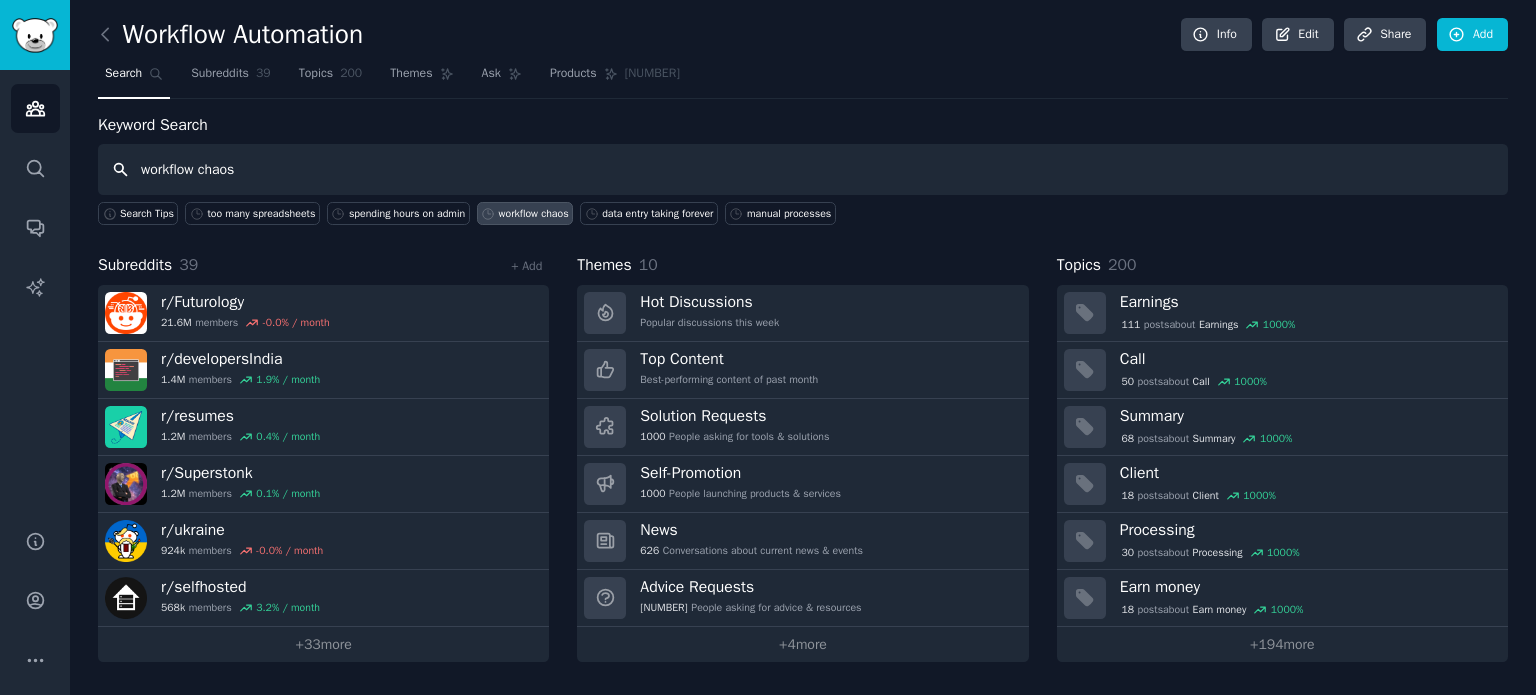 type on "workflow chaos" 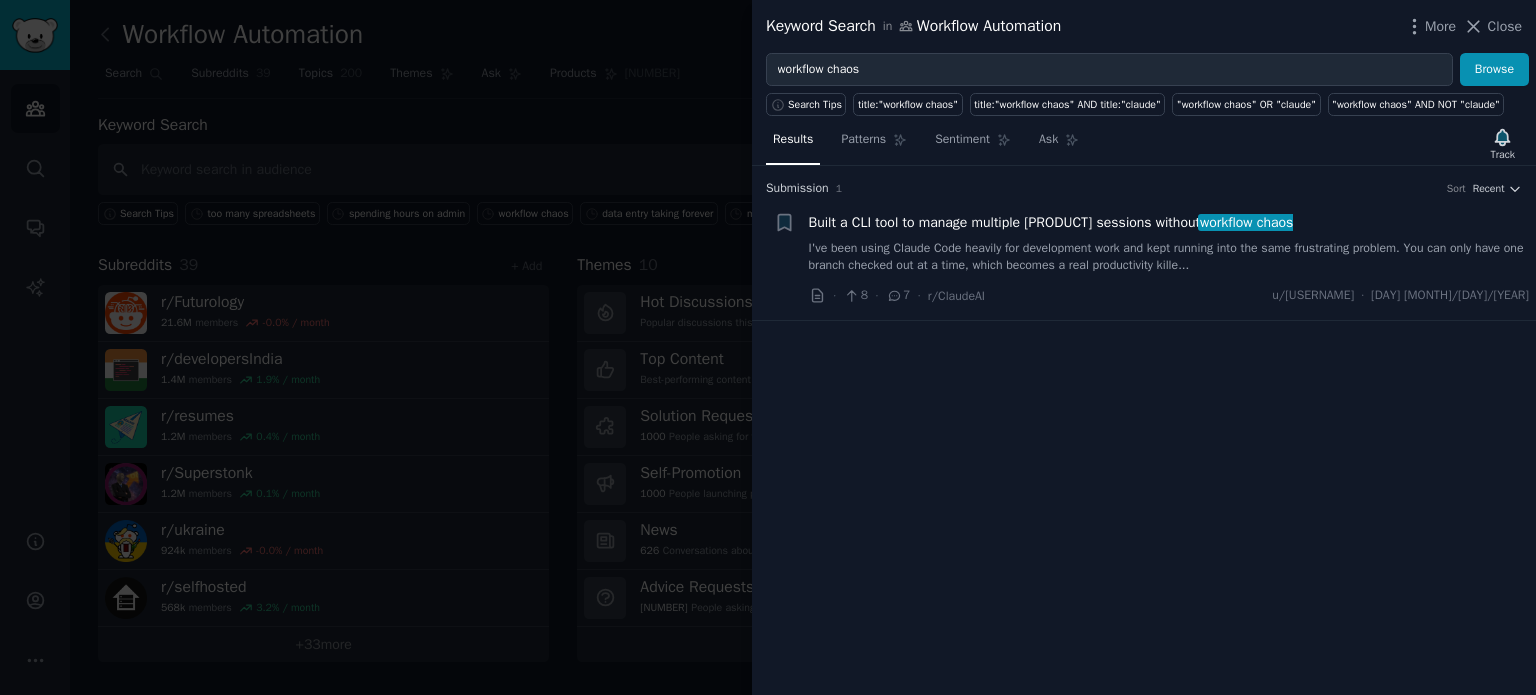 type 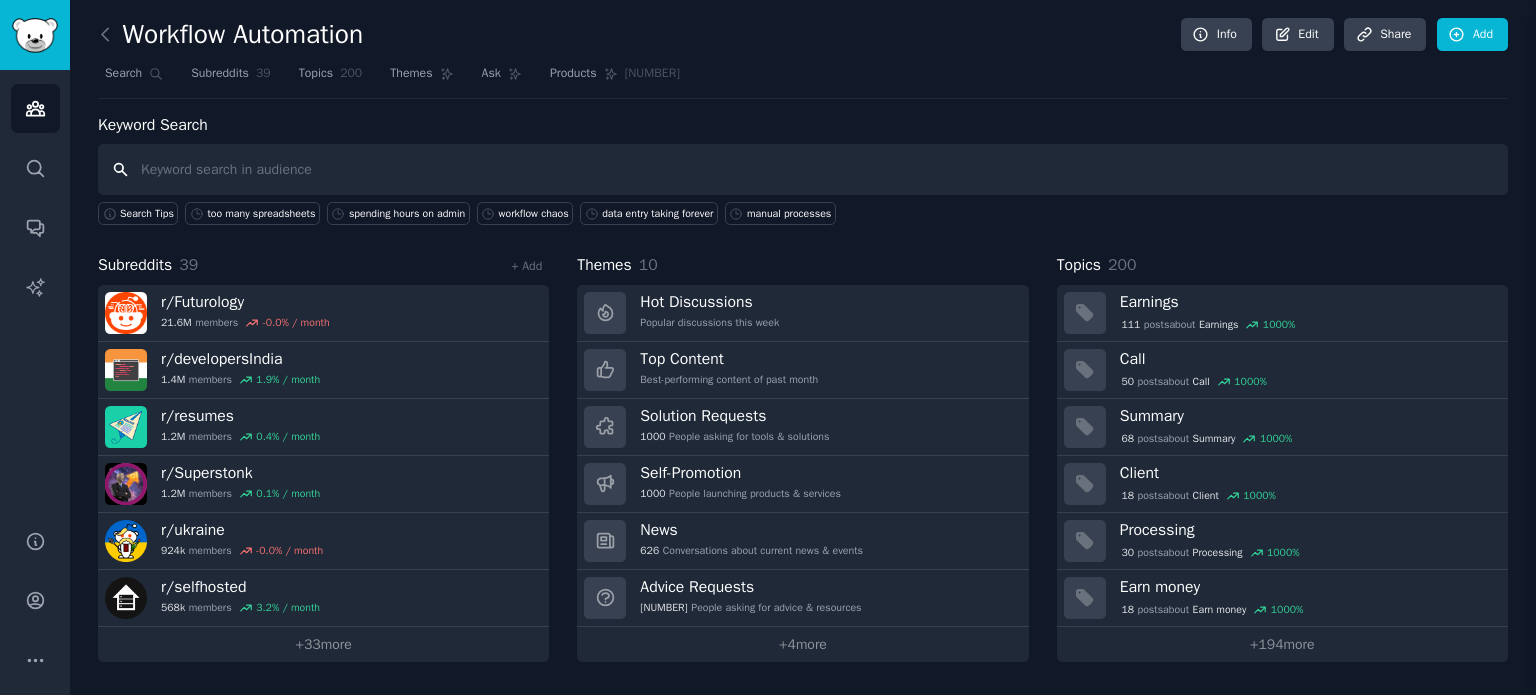 click at bounding box center [803, 169] 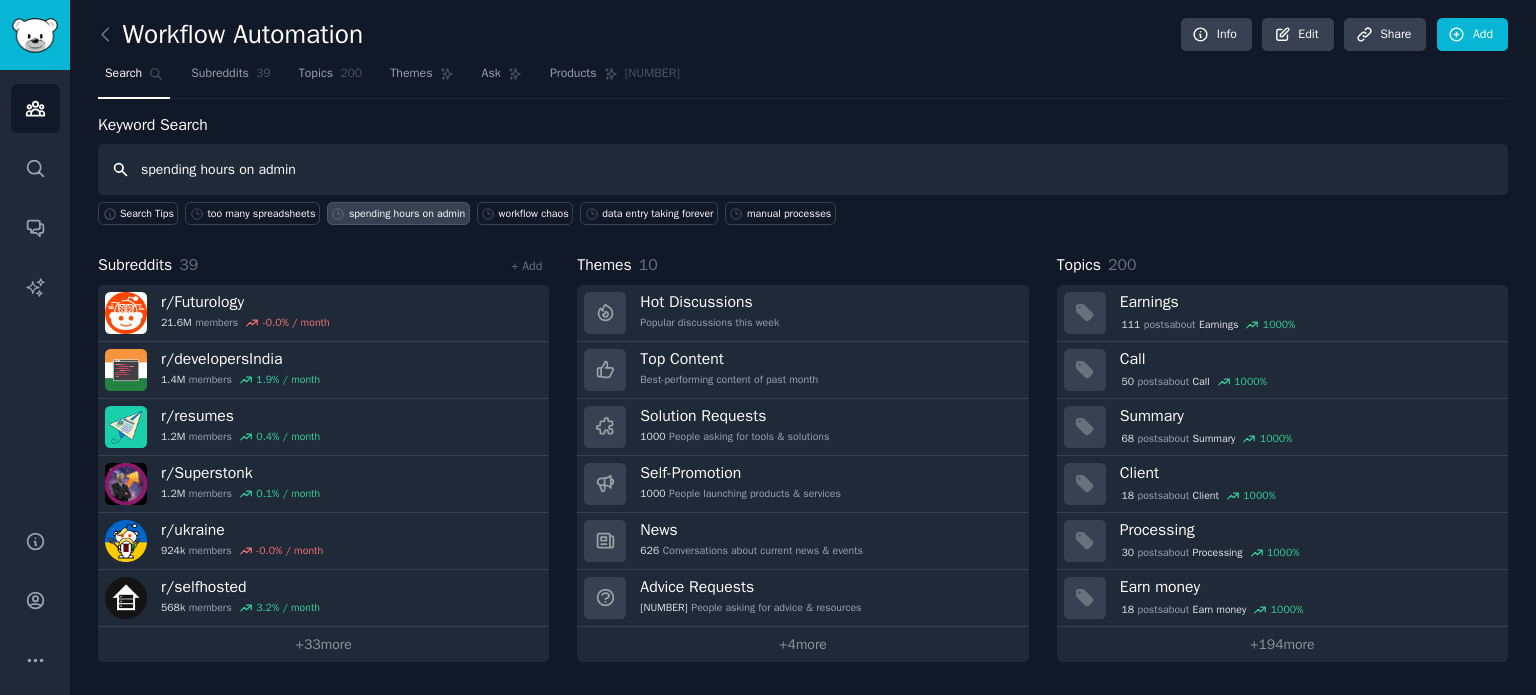 type on "spending hours on admin" 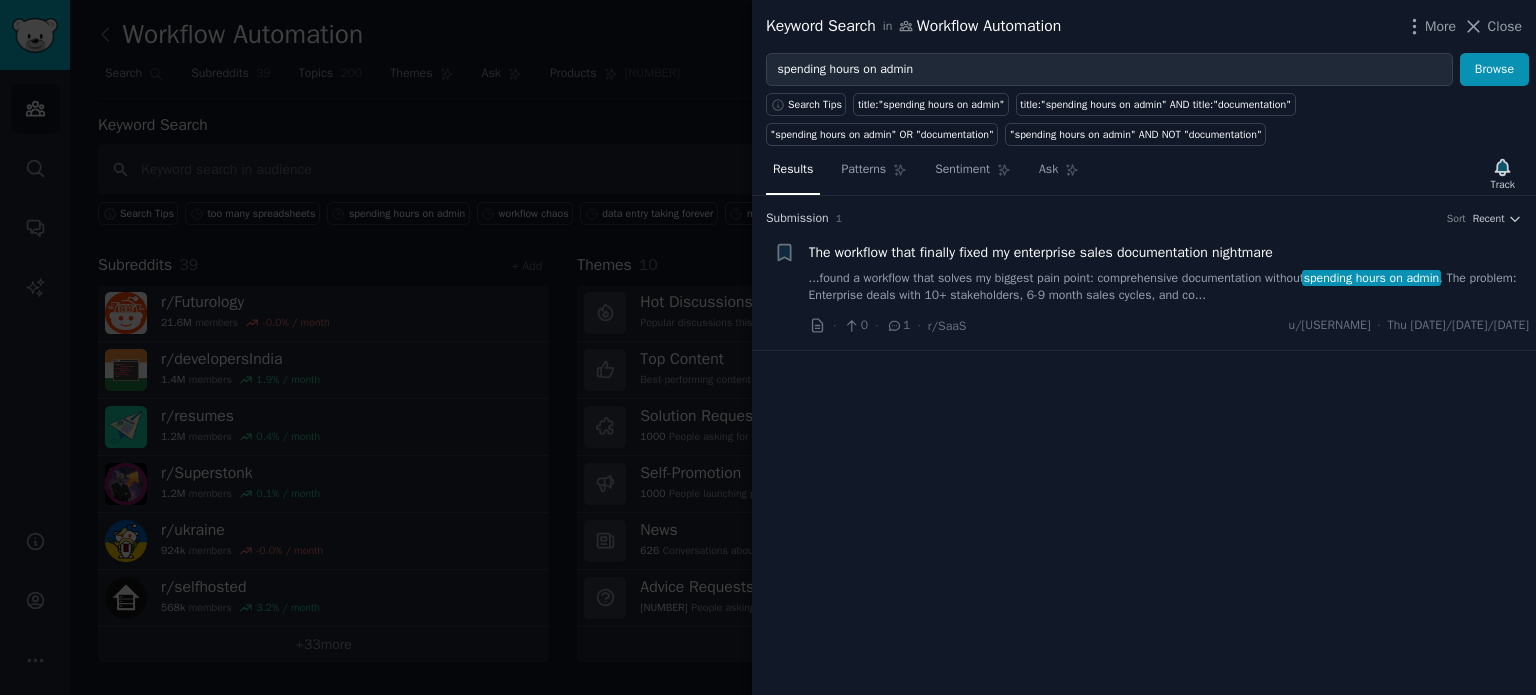 type 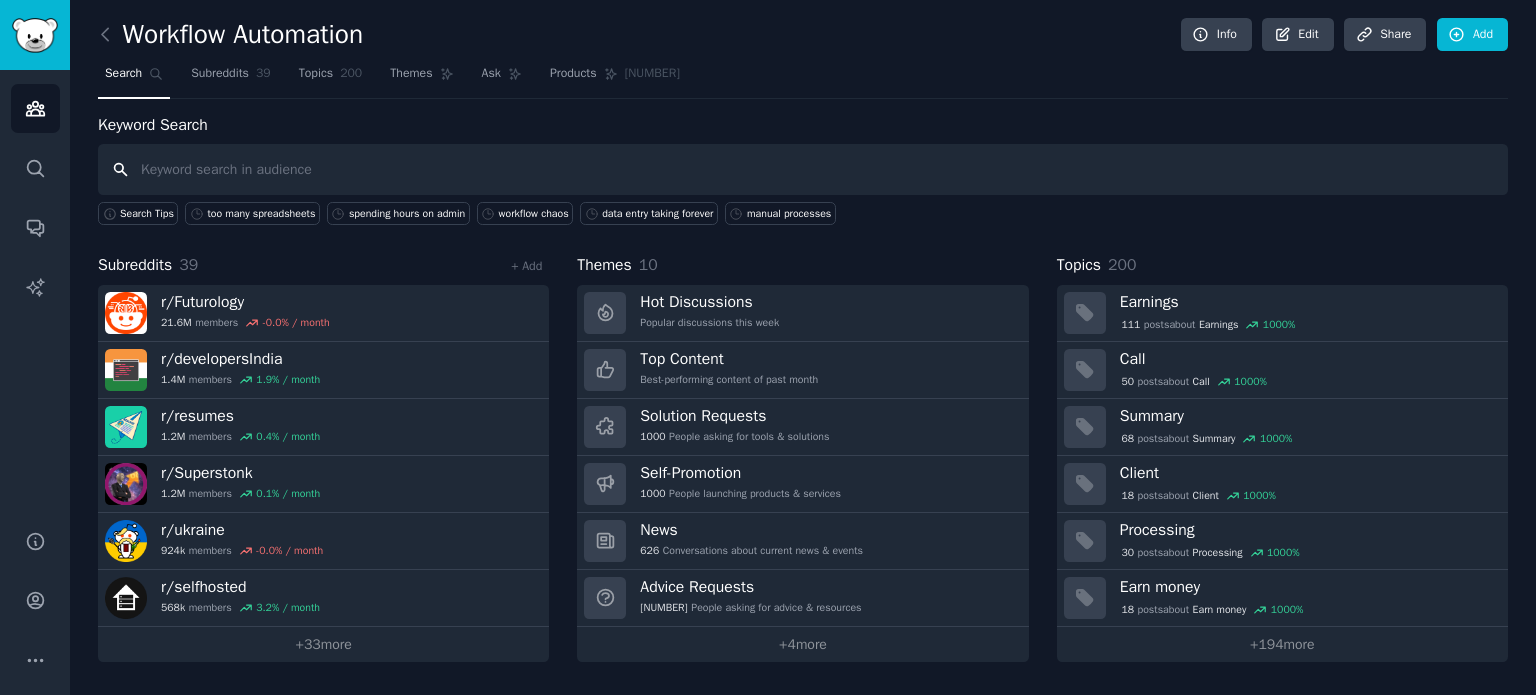 click at bounding box center (803, 169) 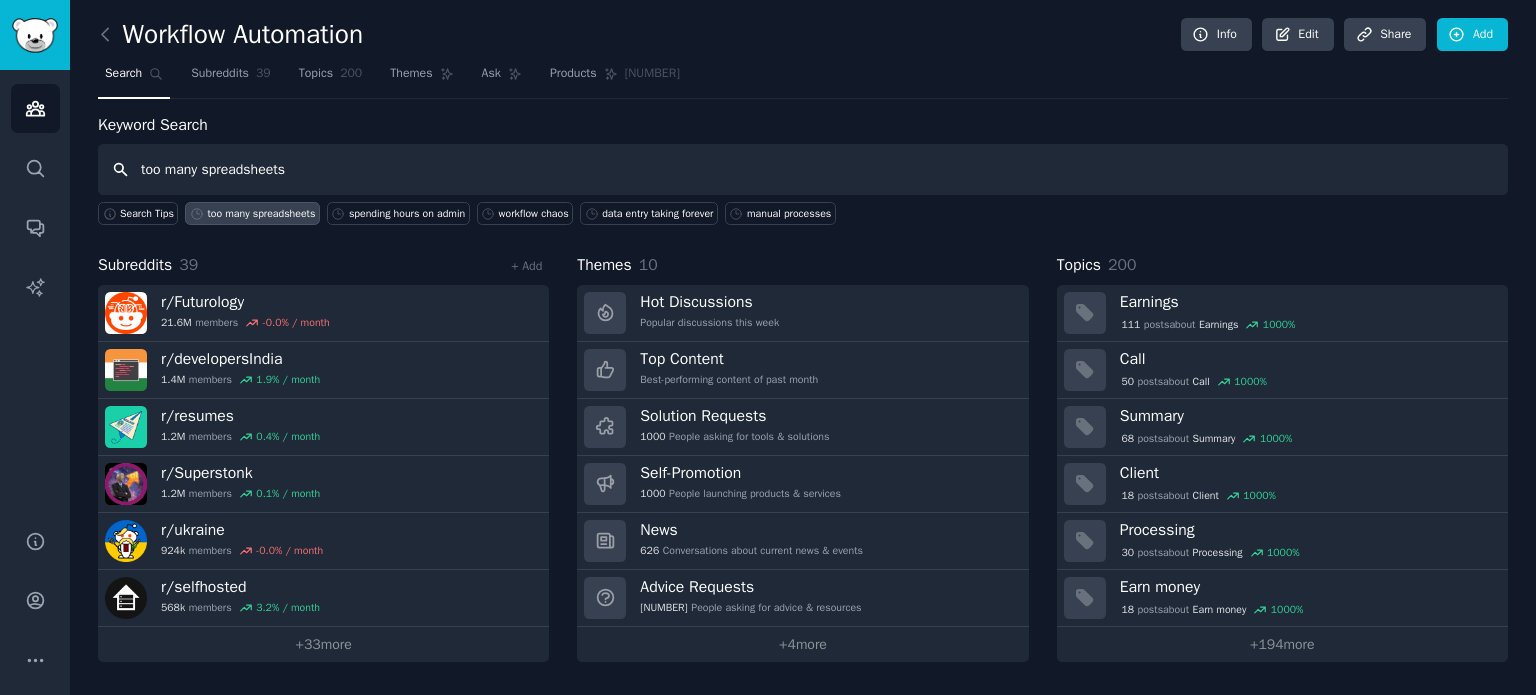 type on "too many spreadsheets" 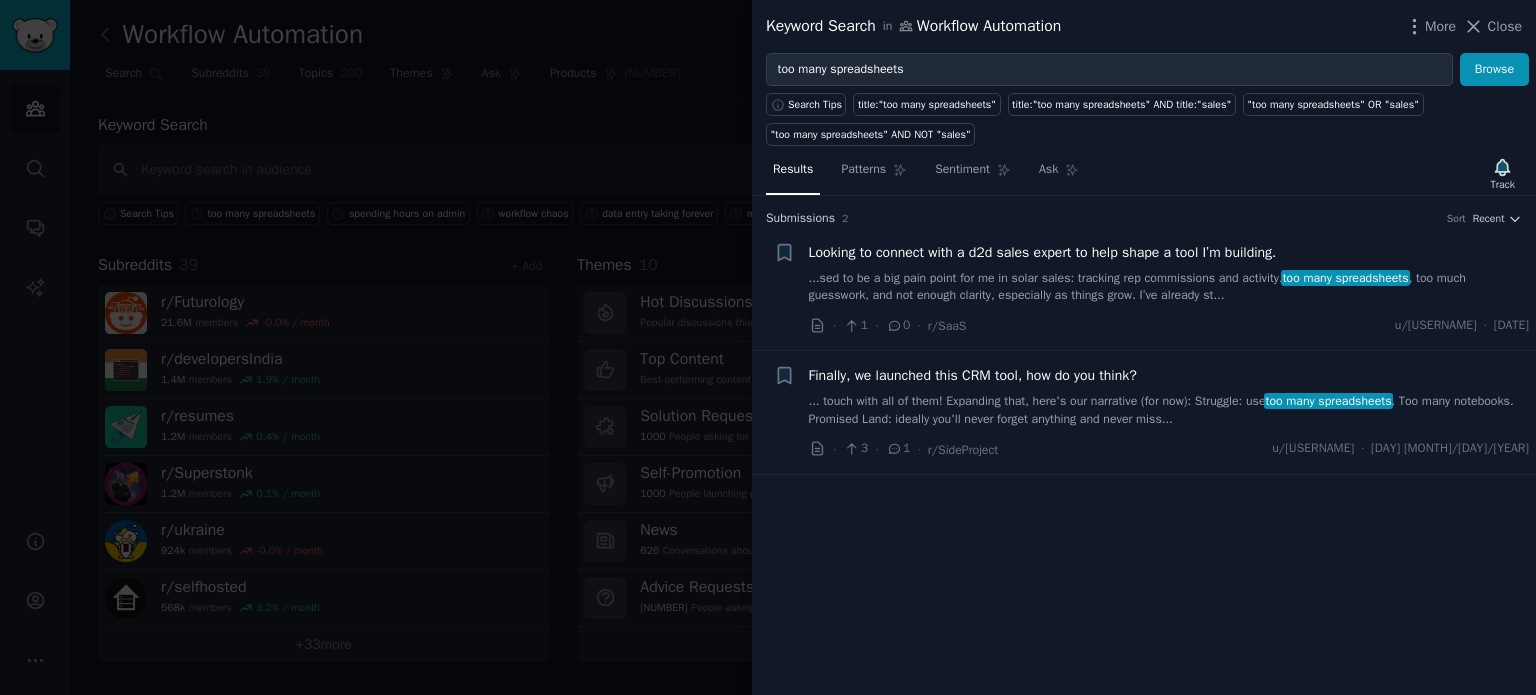 type 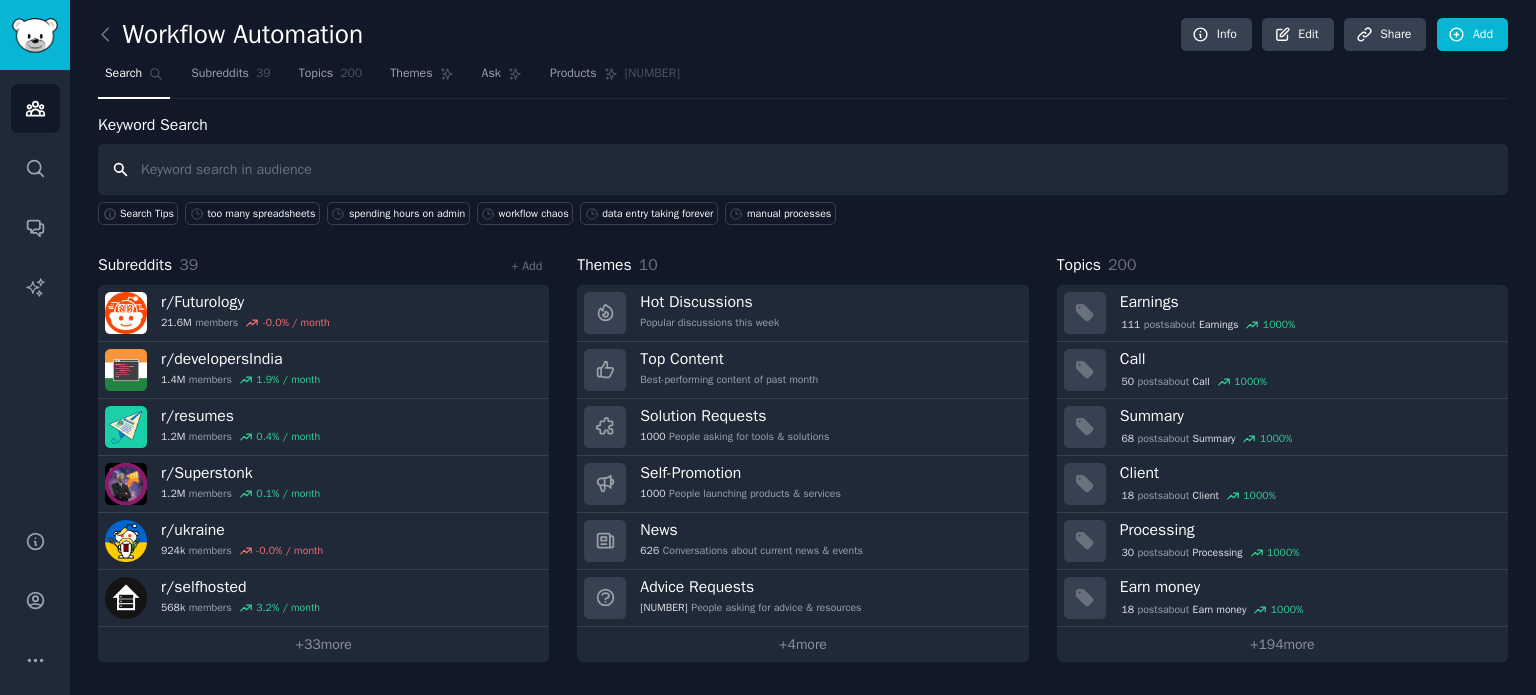 click at bounding box center (803, 169) 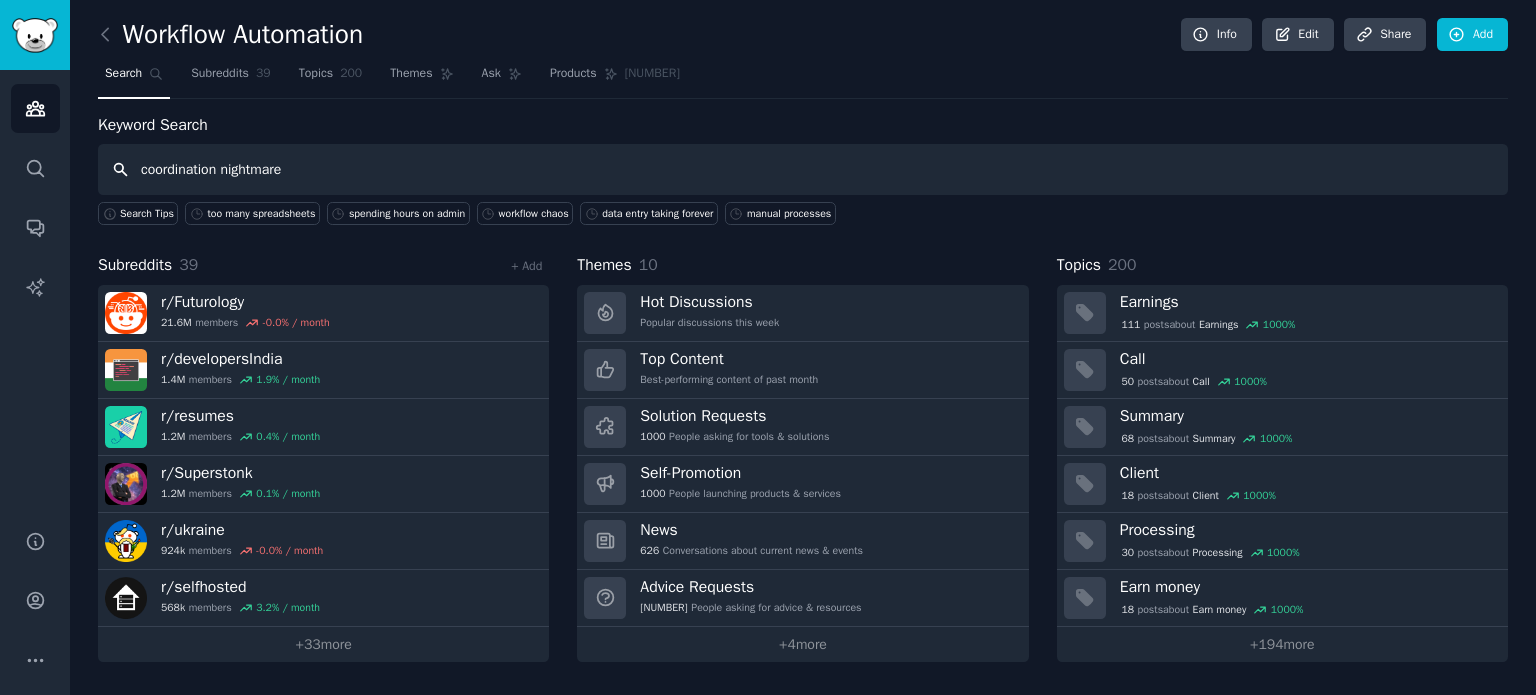 type on "coordination nightmare" 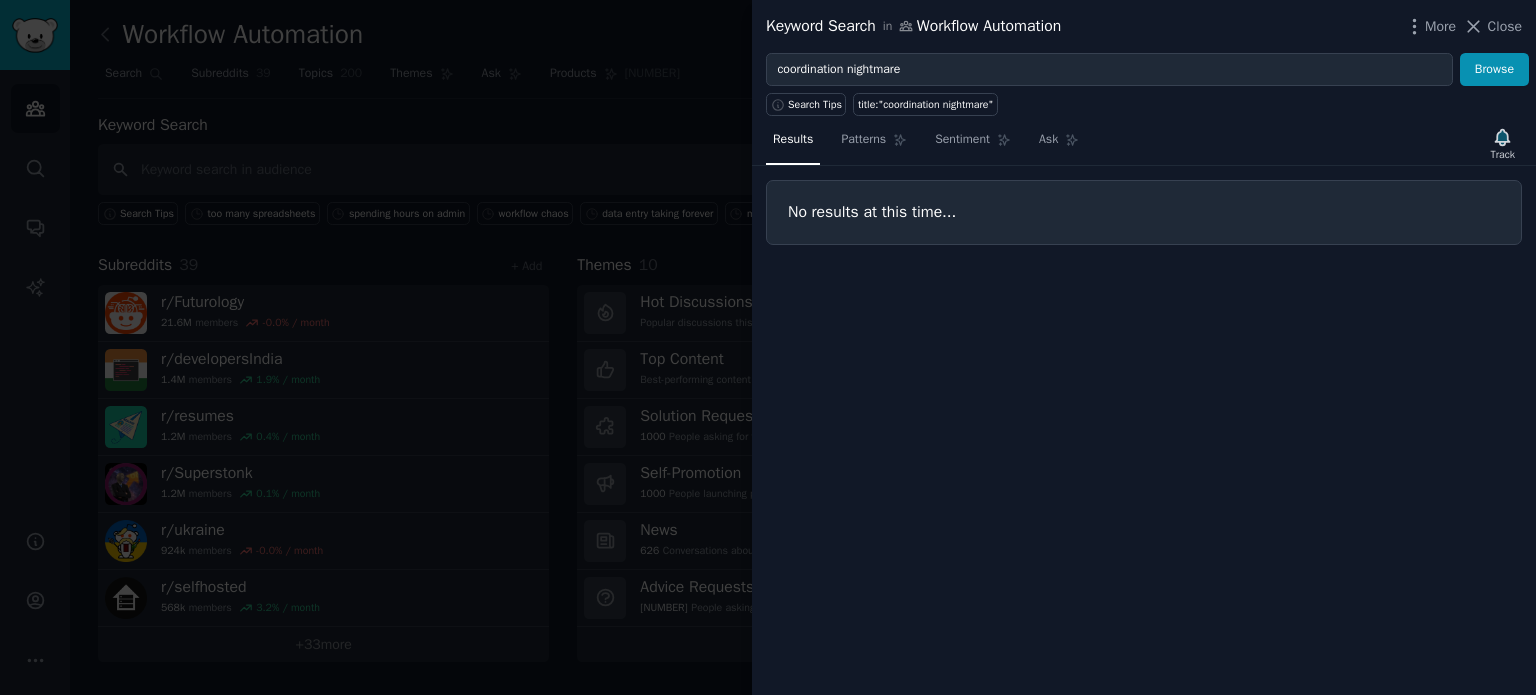 type 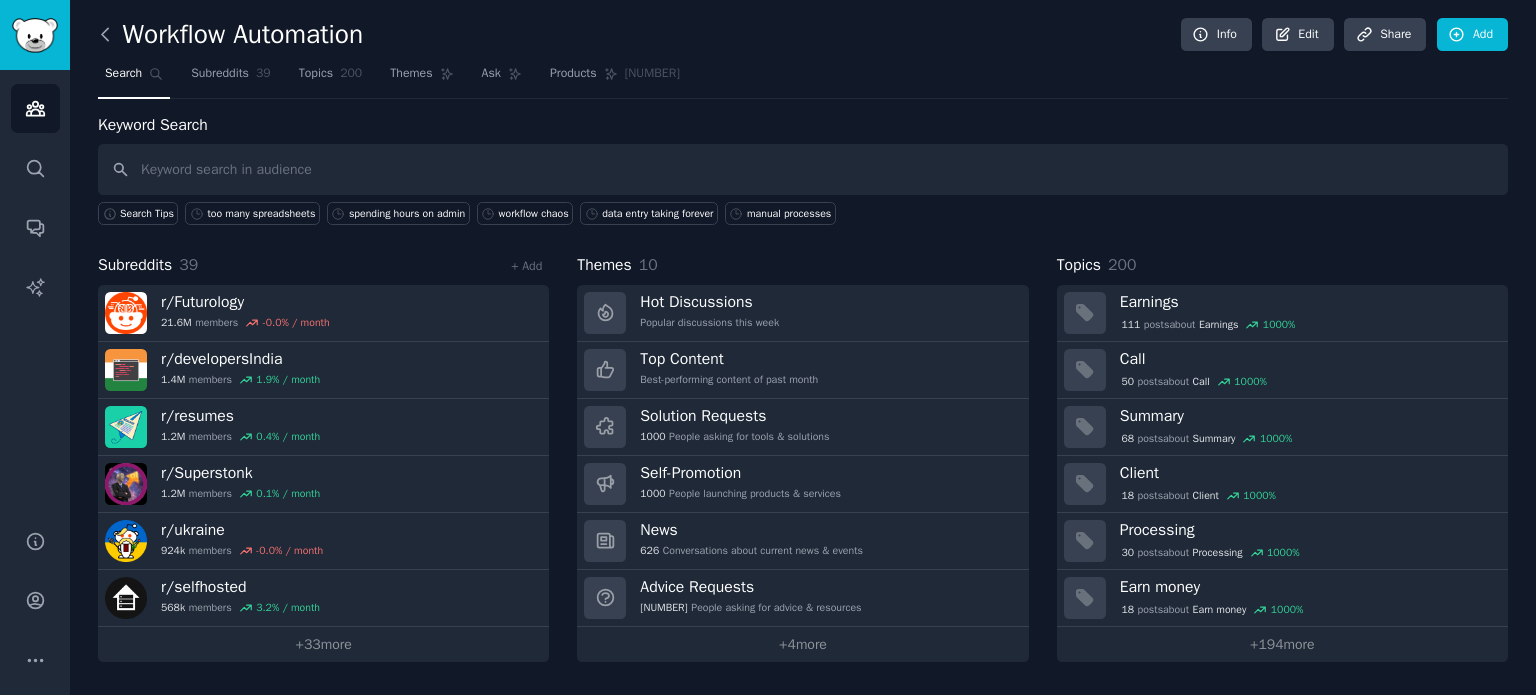 click 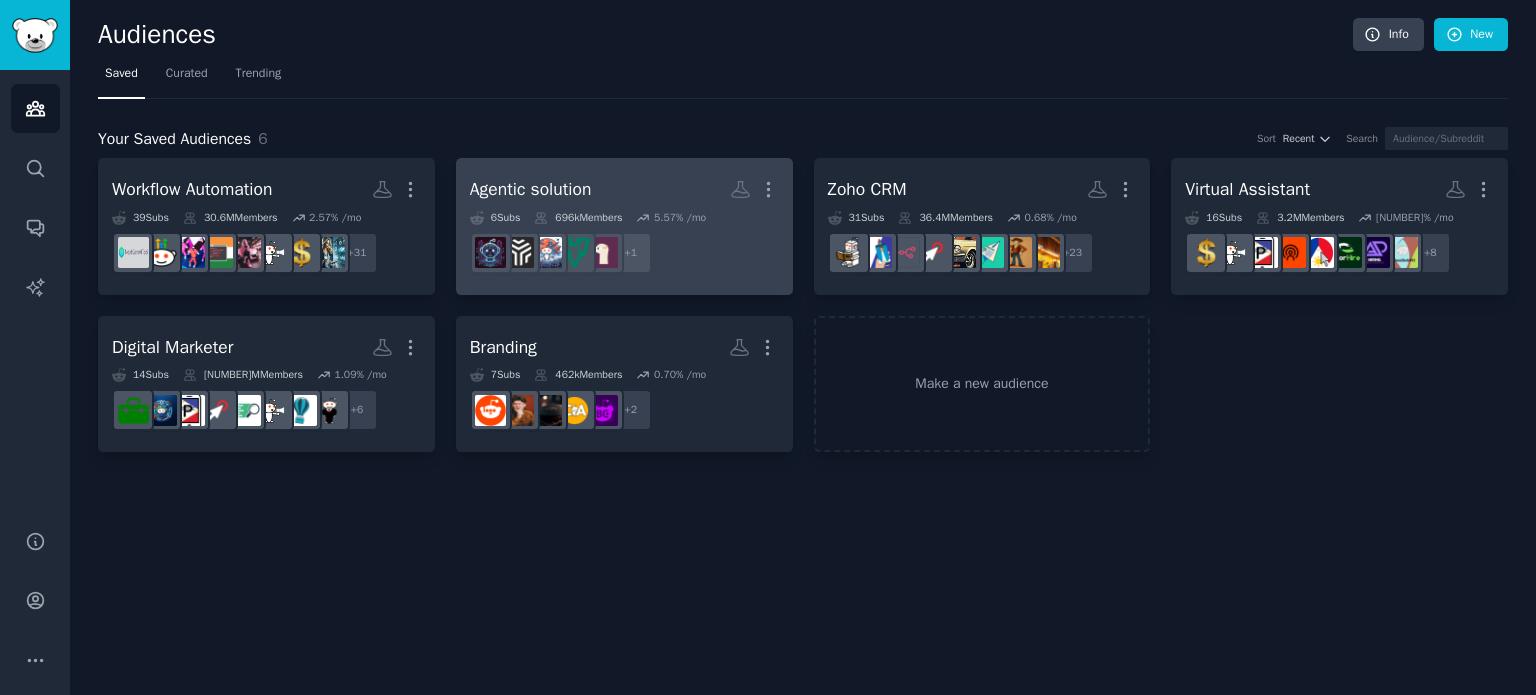 click on "Agentic solution" at bounding box center [531, 189] 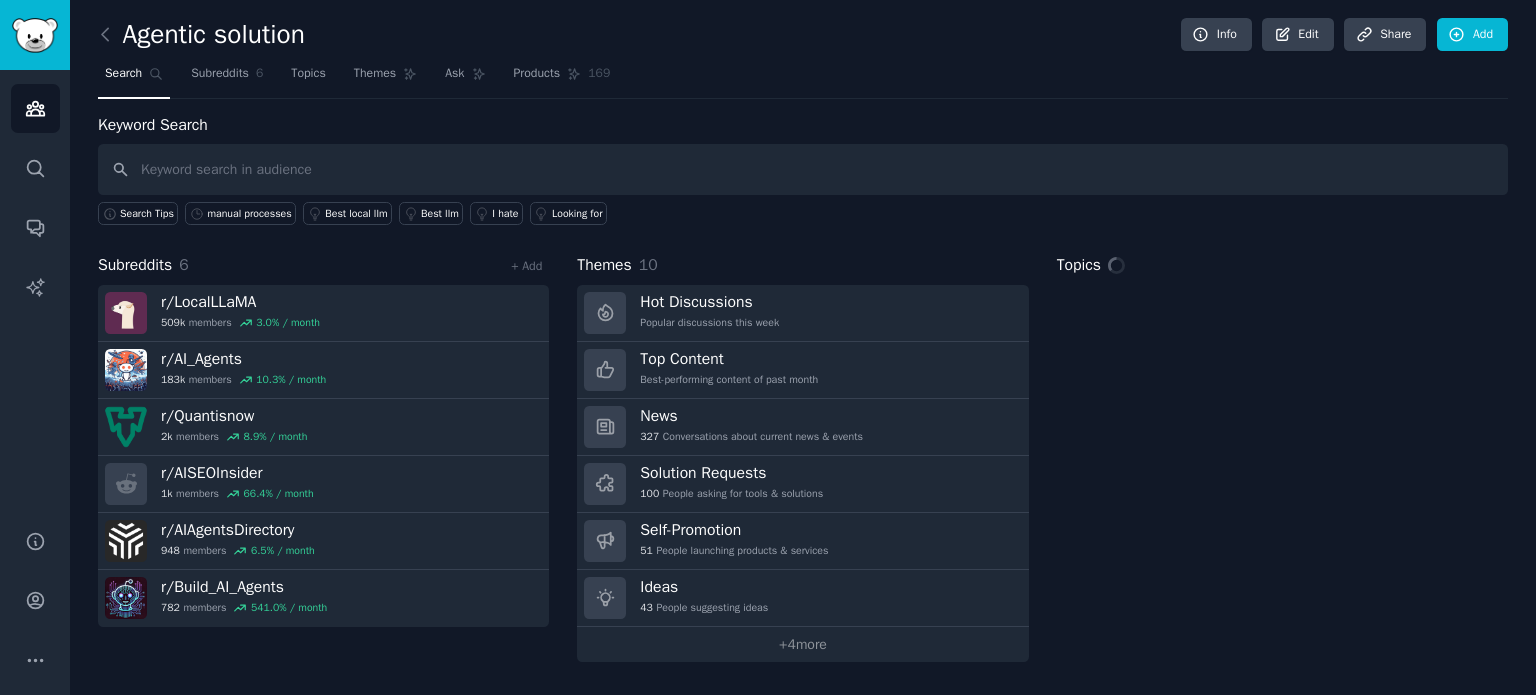 click at bounding box center (803, 169) 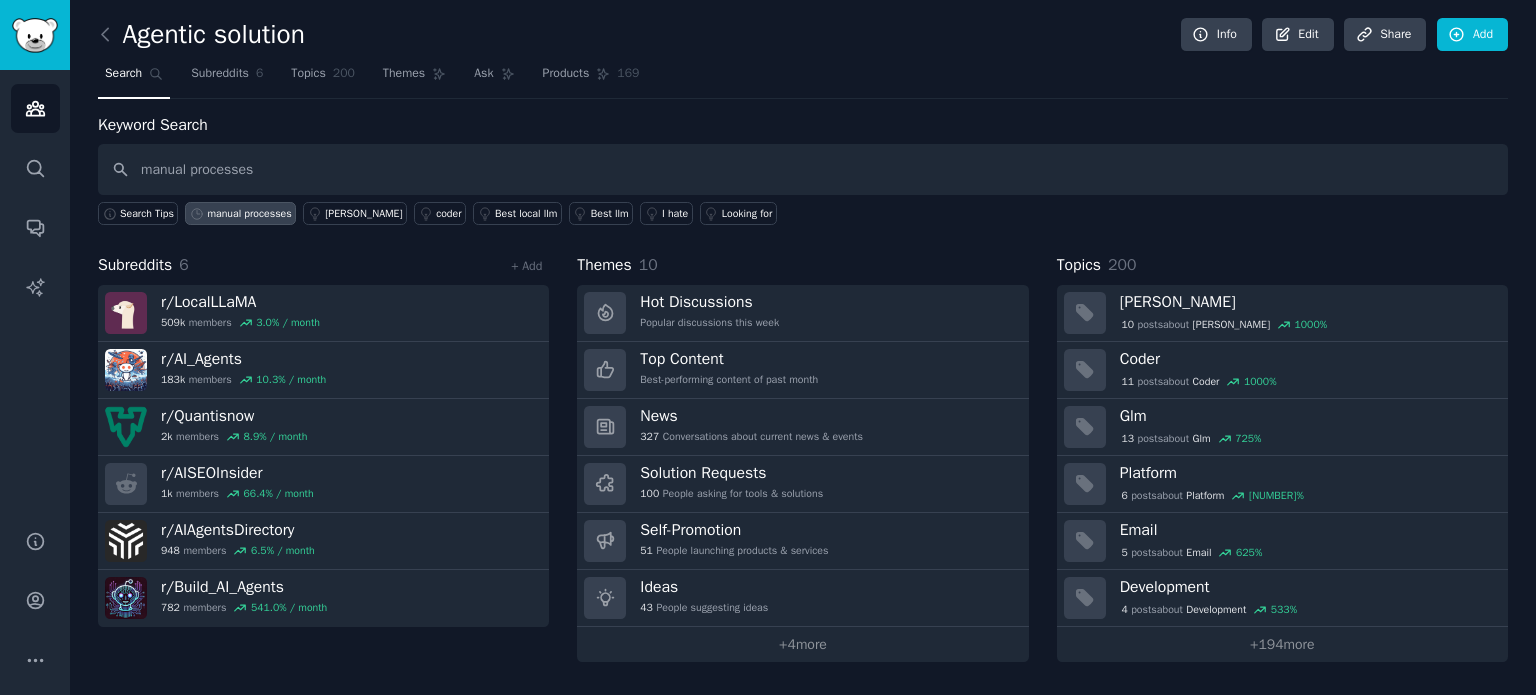 type on "manual processes" 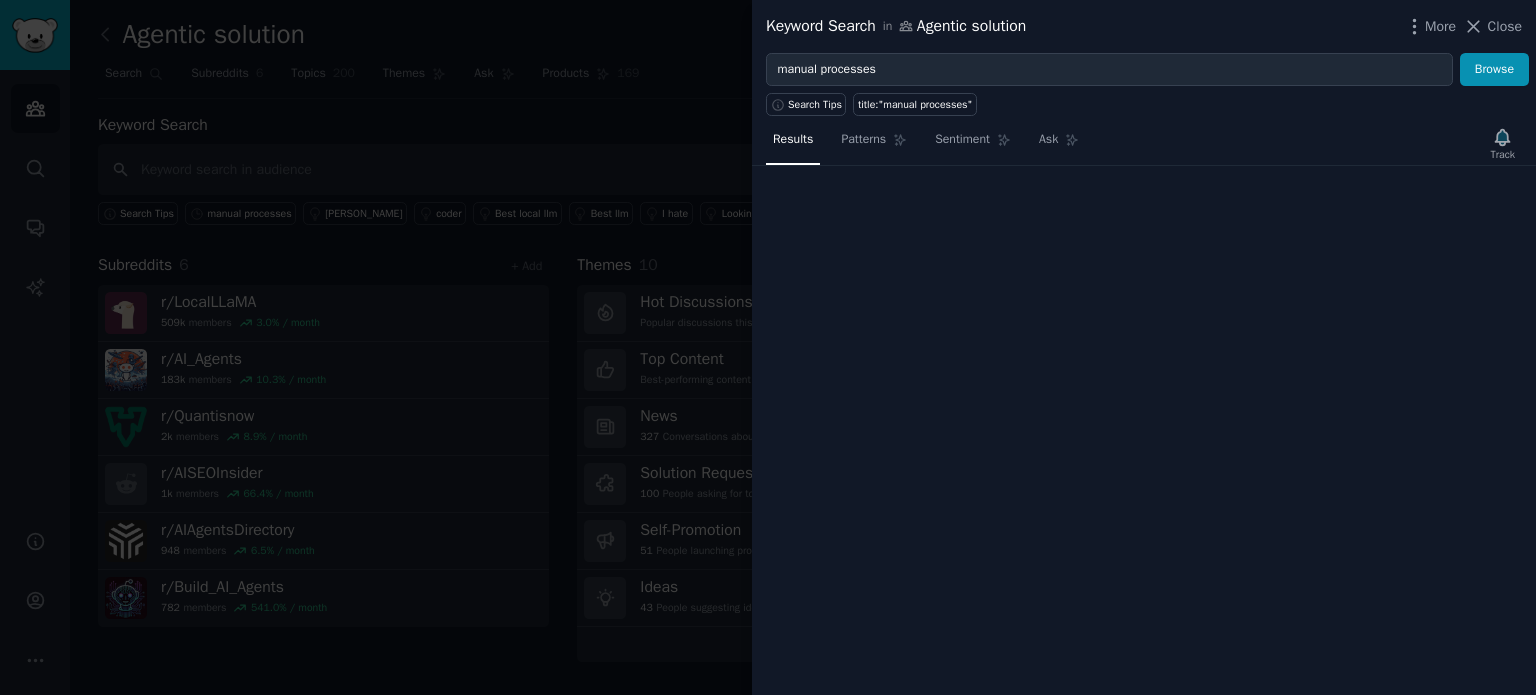 type 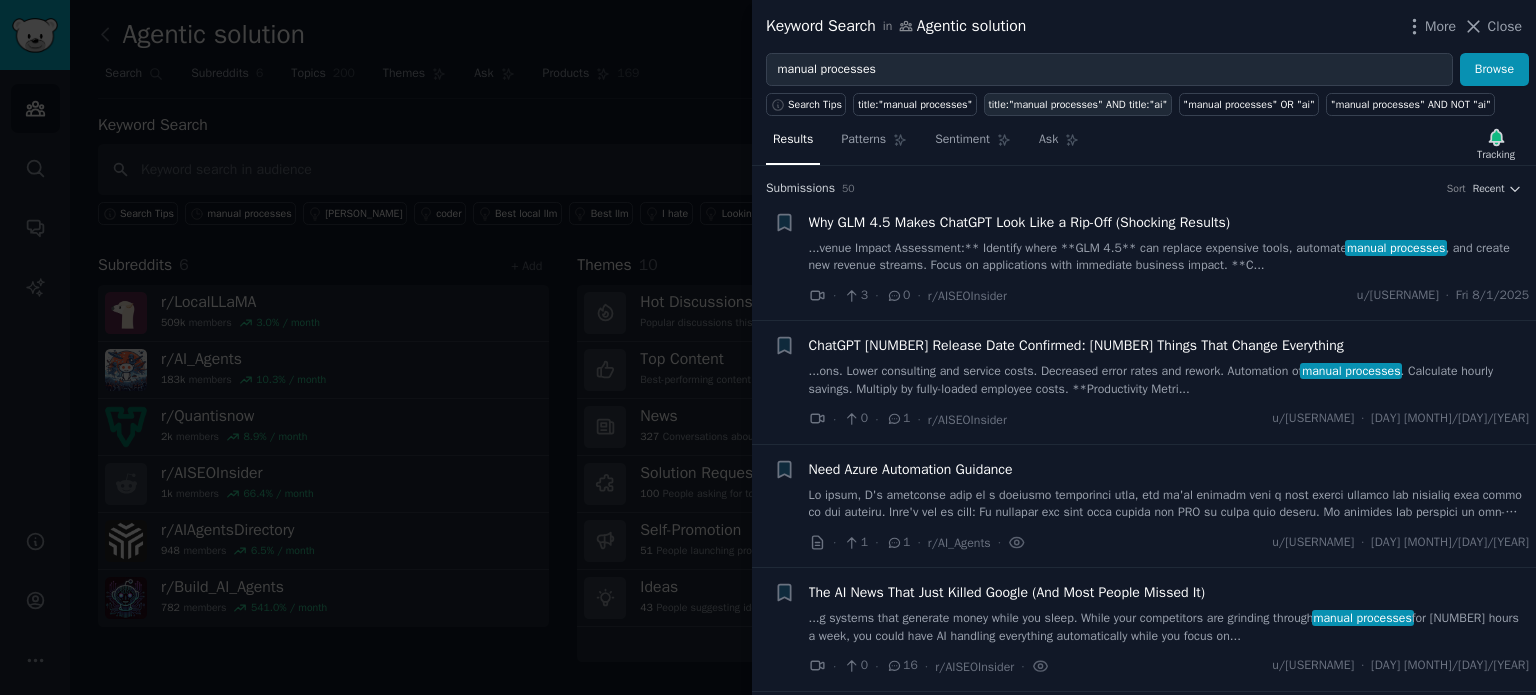 click on "title:"manual processes" AND title:"ai"" at bounding box center [1077, 105] 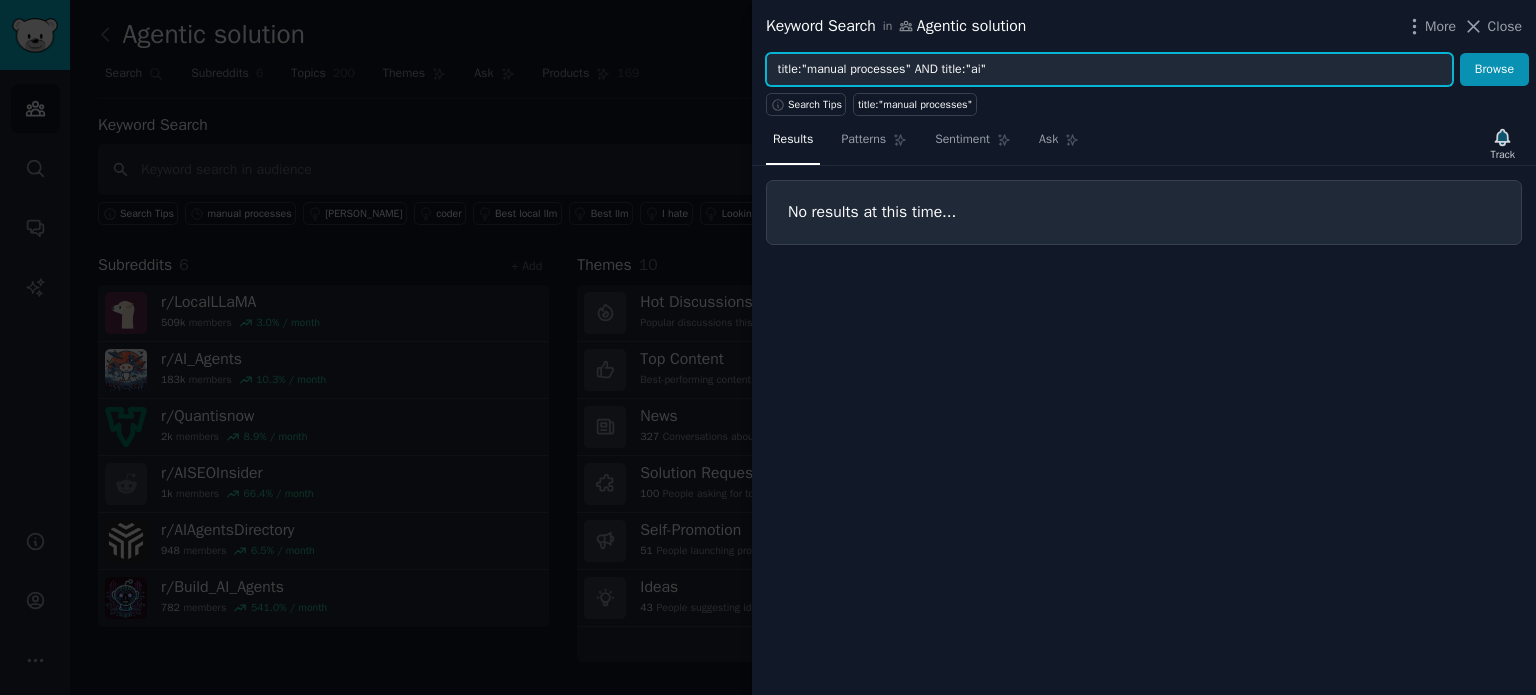 click on "title:"manual processes" AND title:"ai"" at bounding box center [1109, 70] 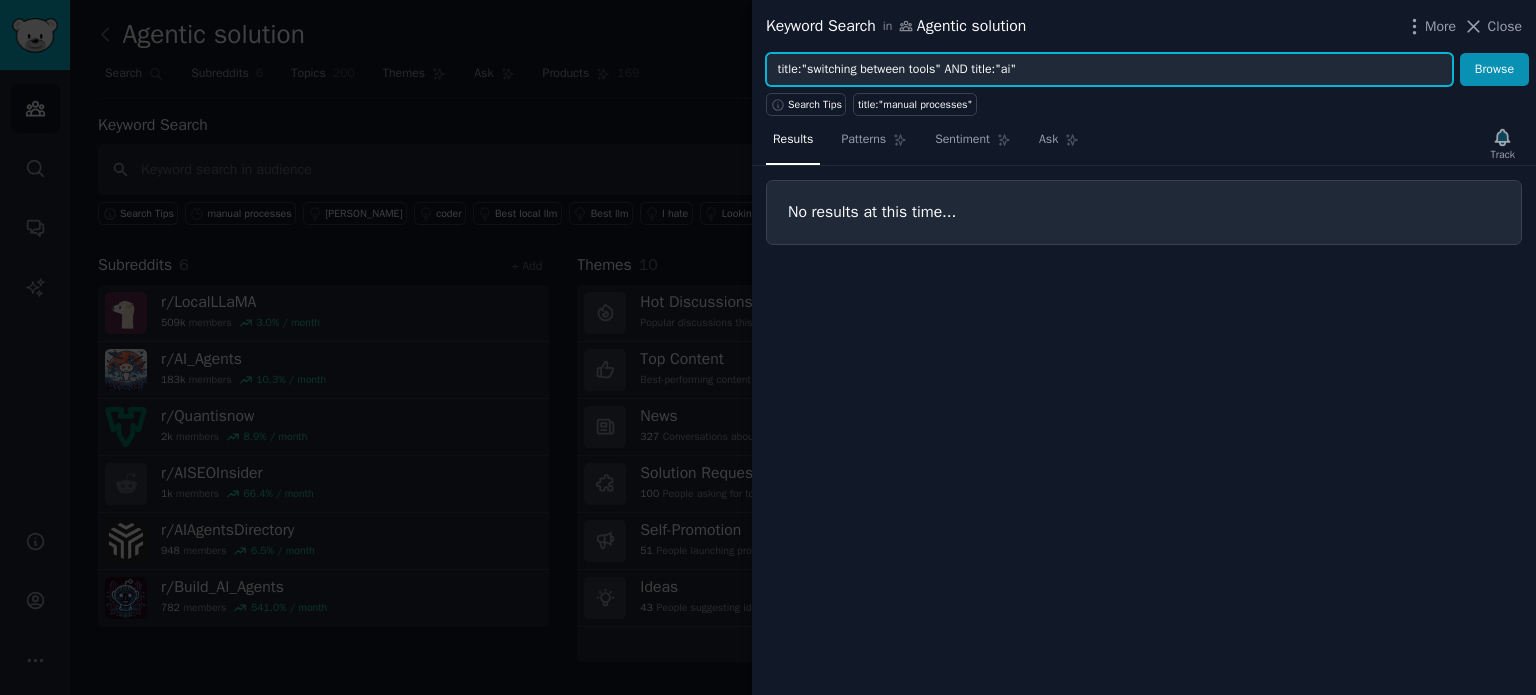 click on "Browse" at bounding box center [1494, 70] 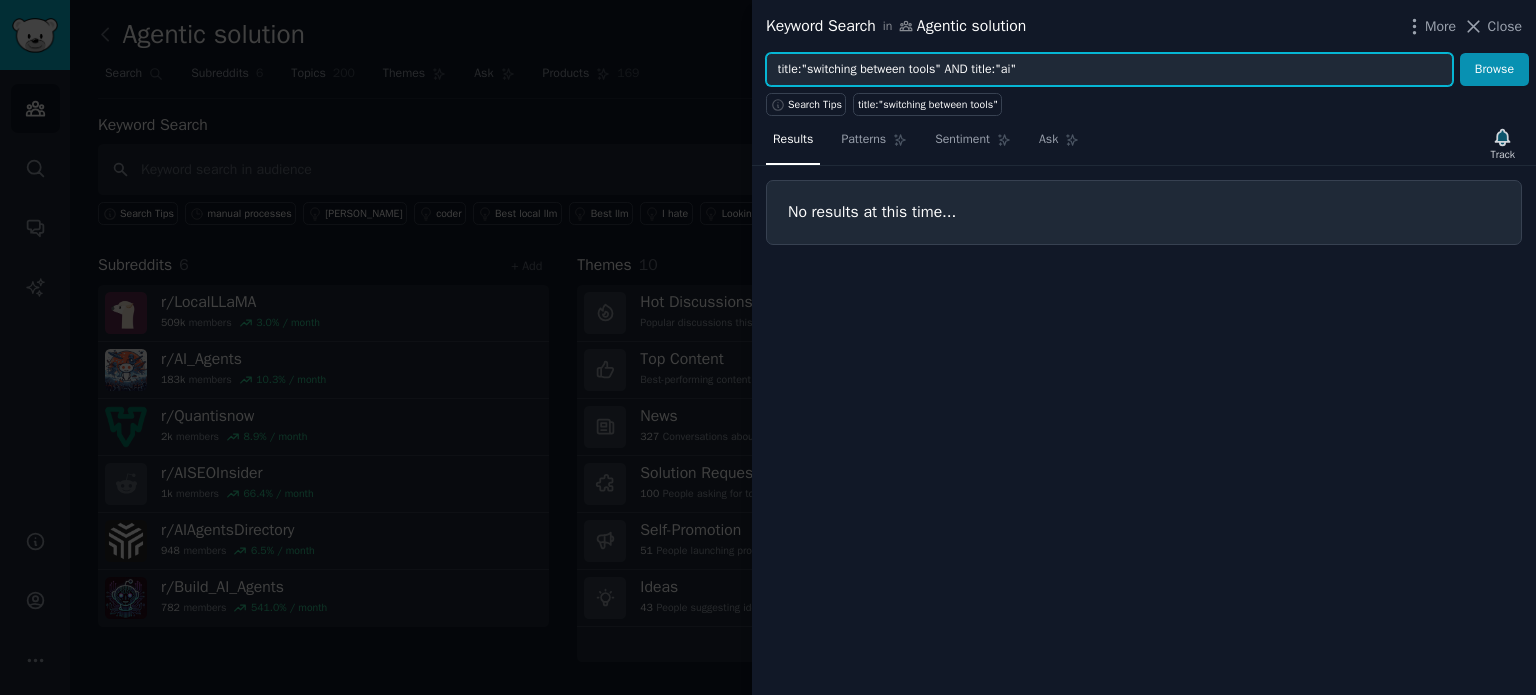 drag, startPoint x: 944, startPoint y: 73, endPoint x: 1320, endPoint y: 80, distance: 376.06516 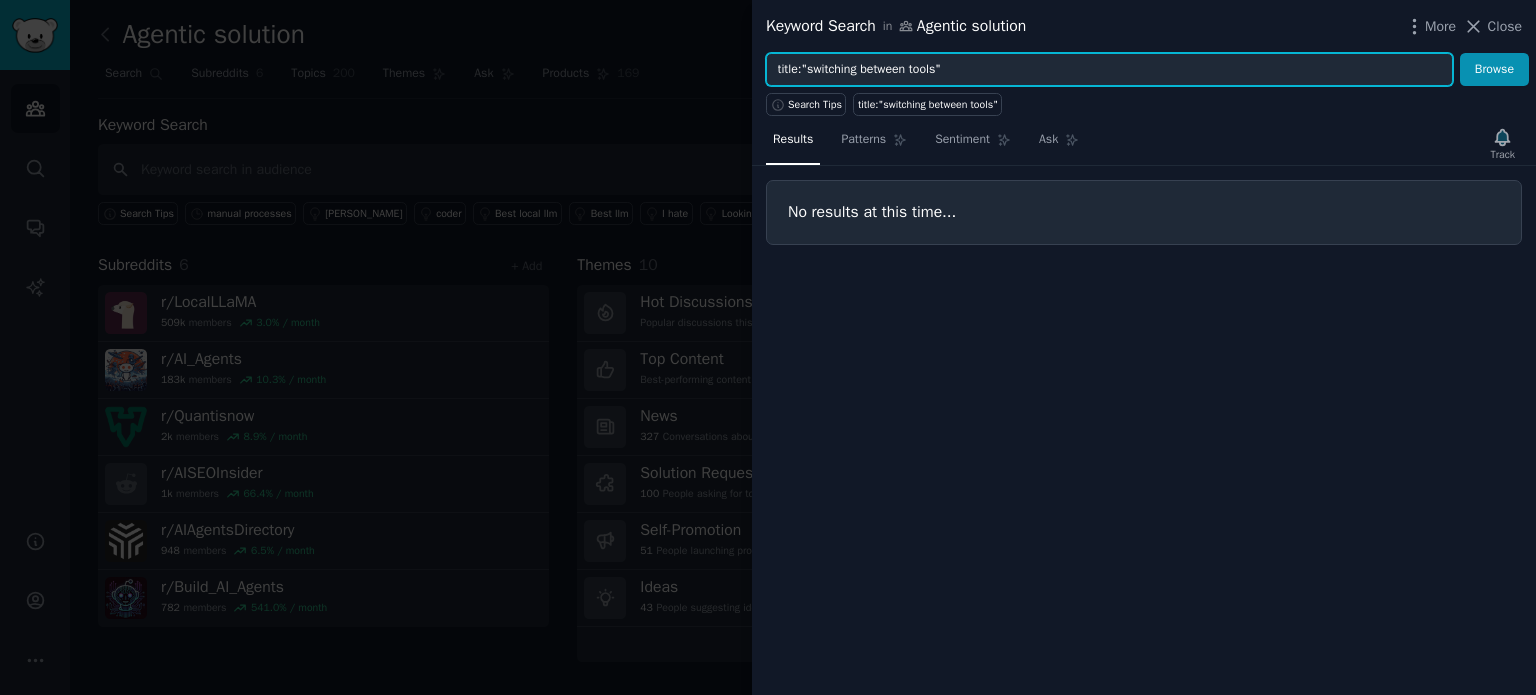 click on "Browse" at bounding box center [1494, 70] 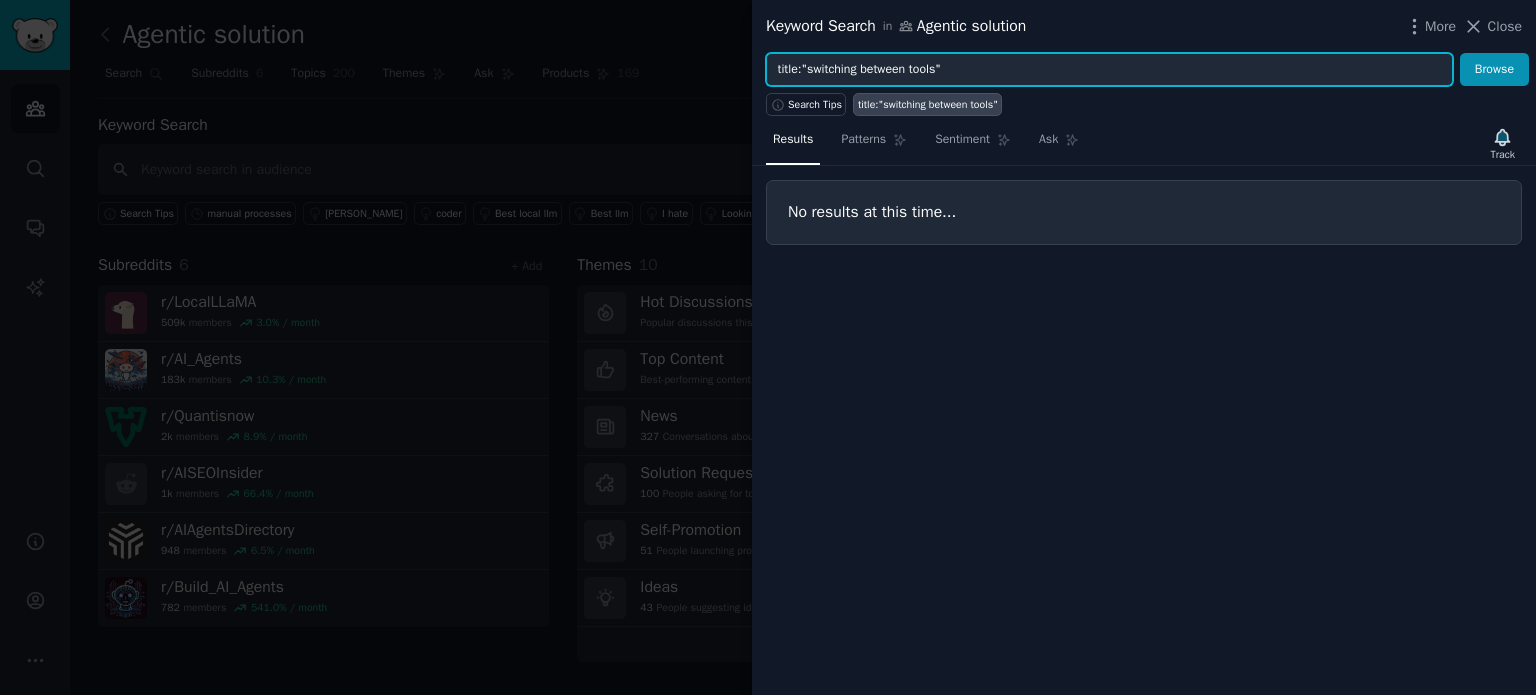 paste on "switching between tools" 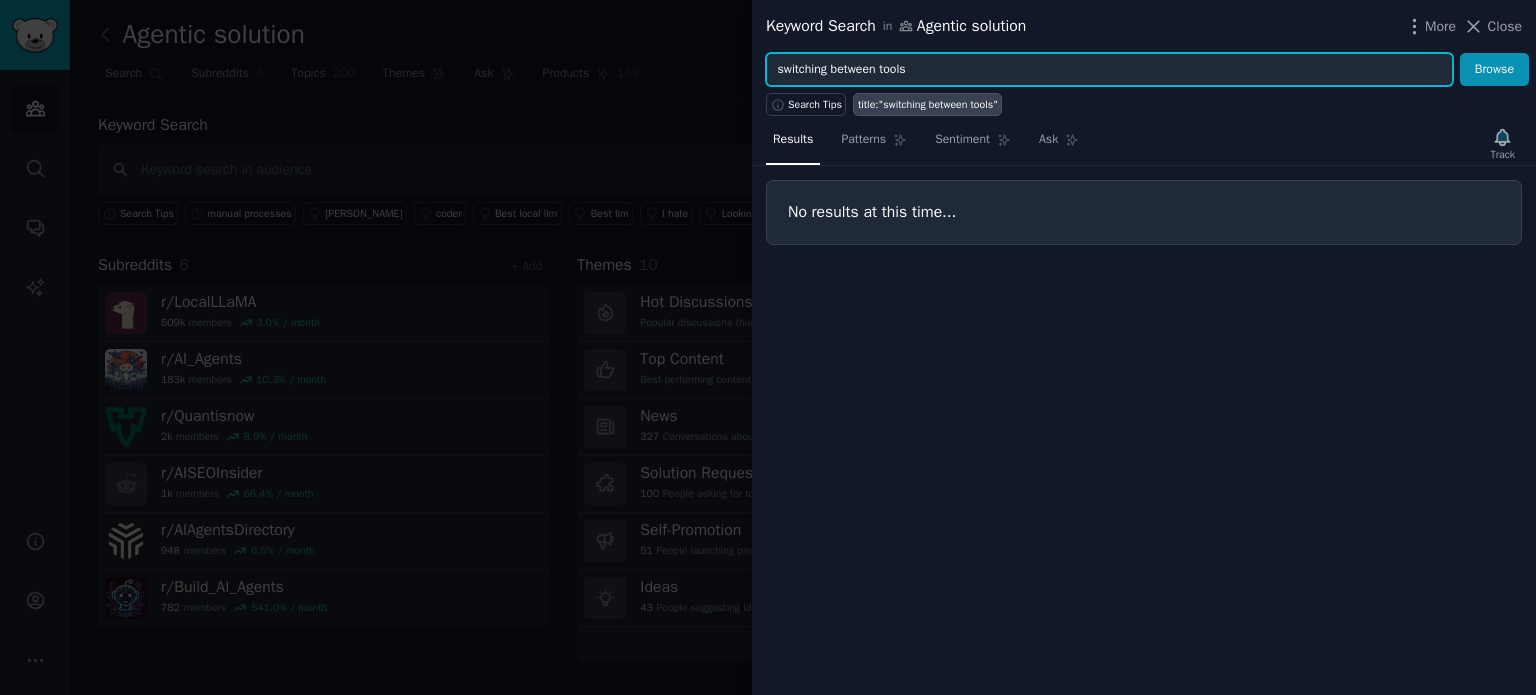 type on "switching between tools" 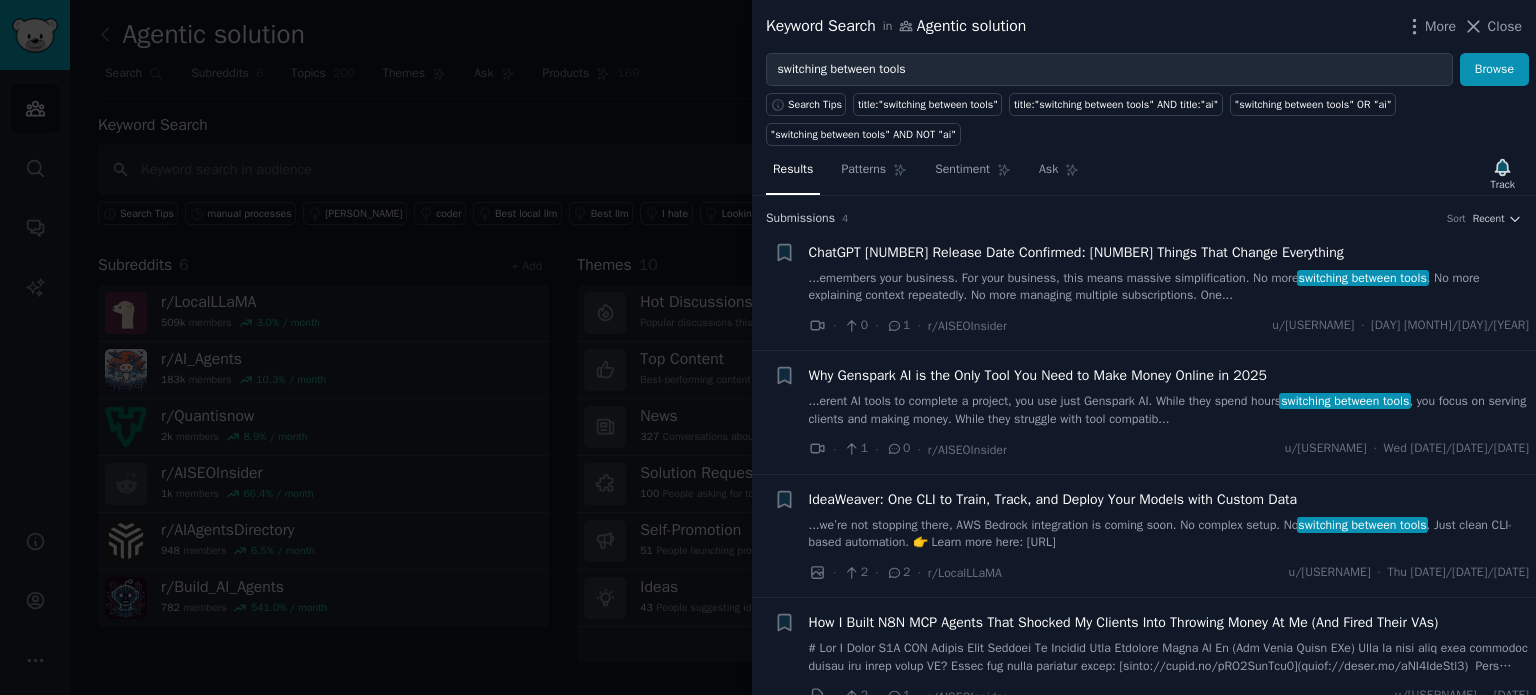 click at bounding box center [768, 347] 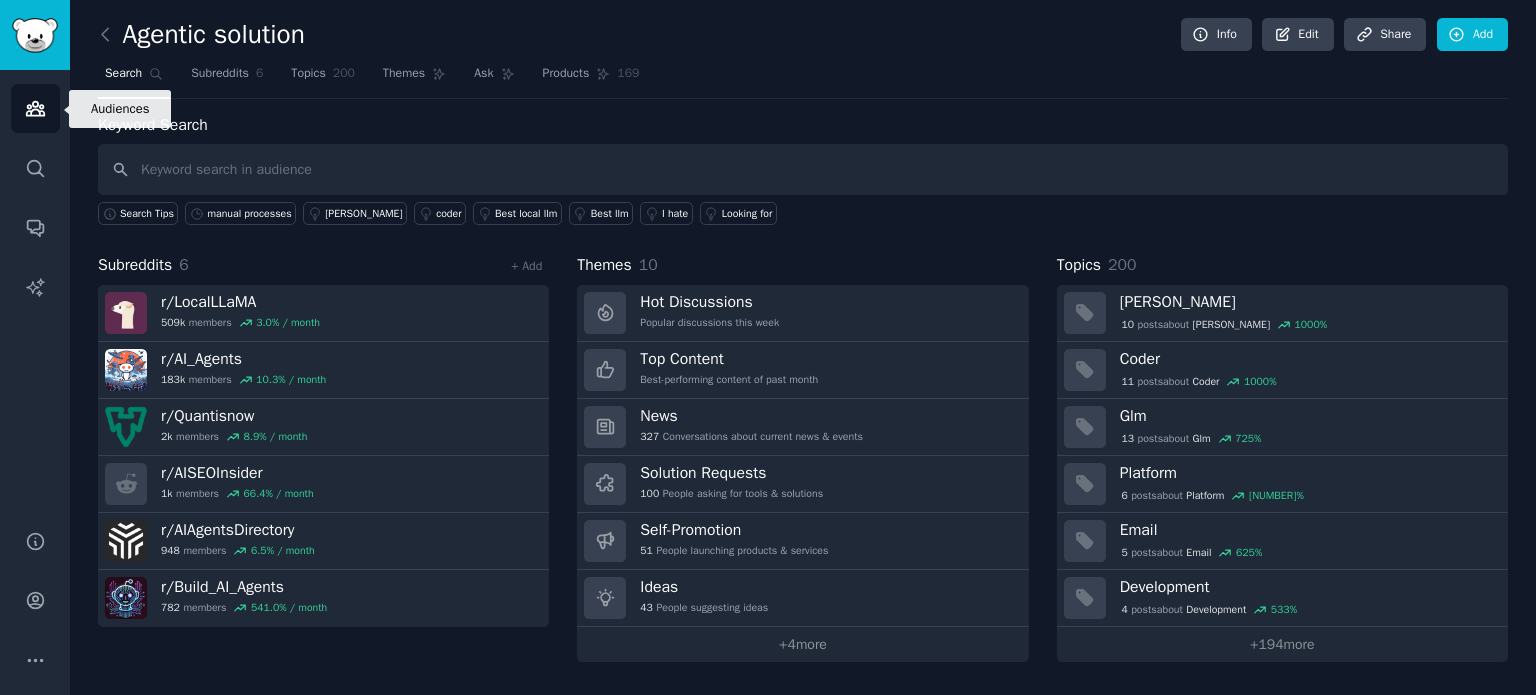 click on "Audiences" at bounding box center (35, 108) 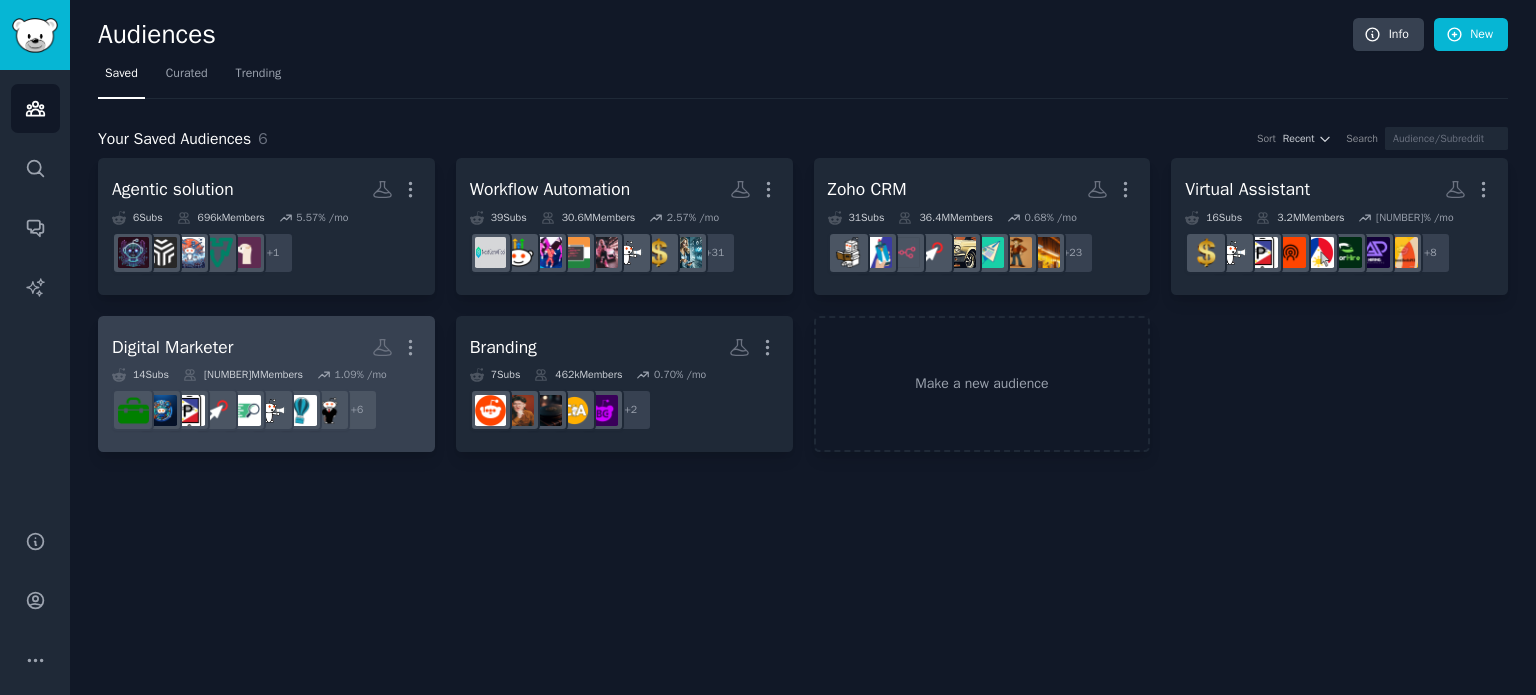 click on "Digital Marketer" at bounding box center (172, 347) 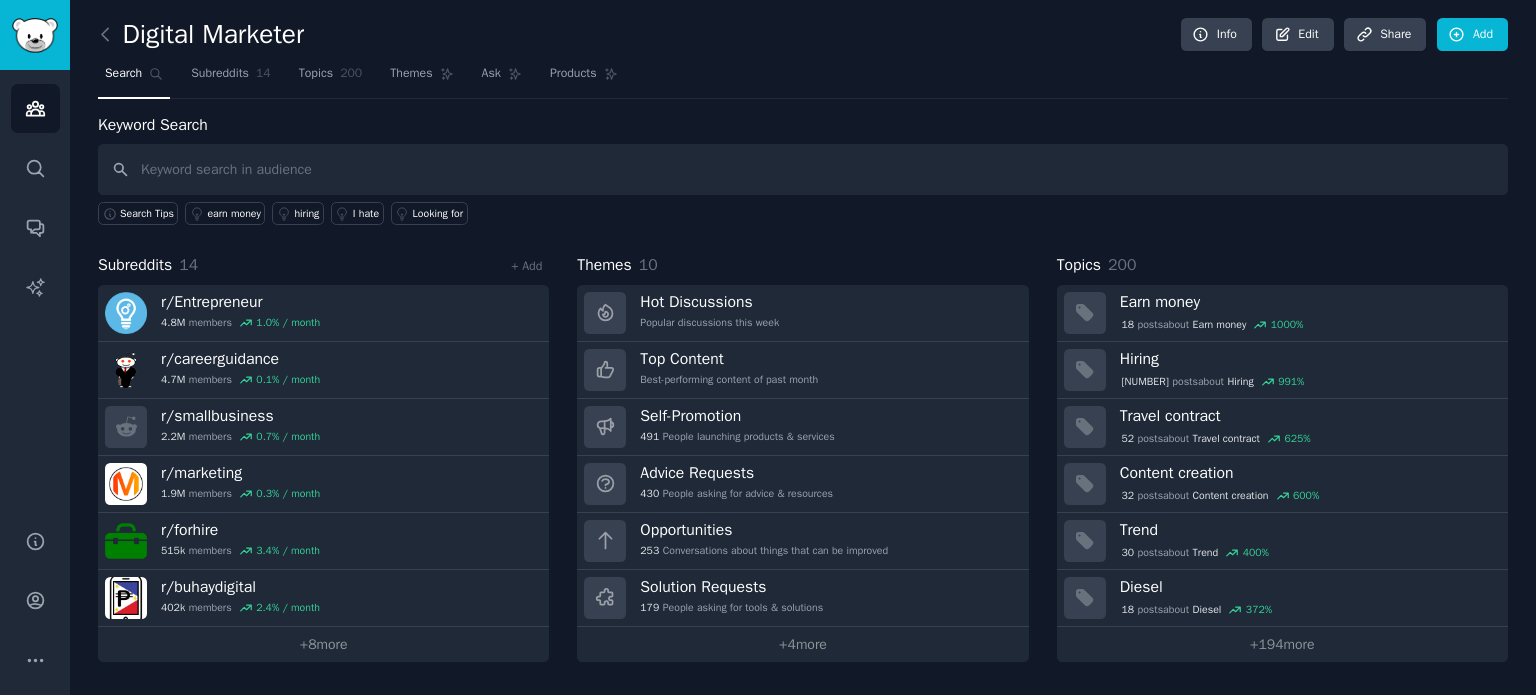 click on "+  4  more" at bounding box center (802, 644) 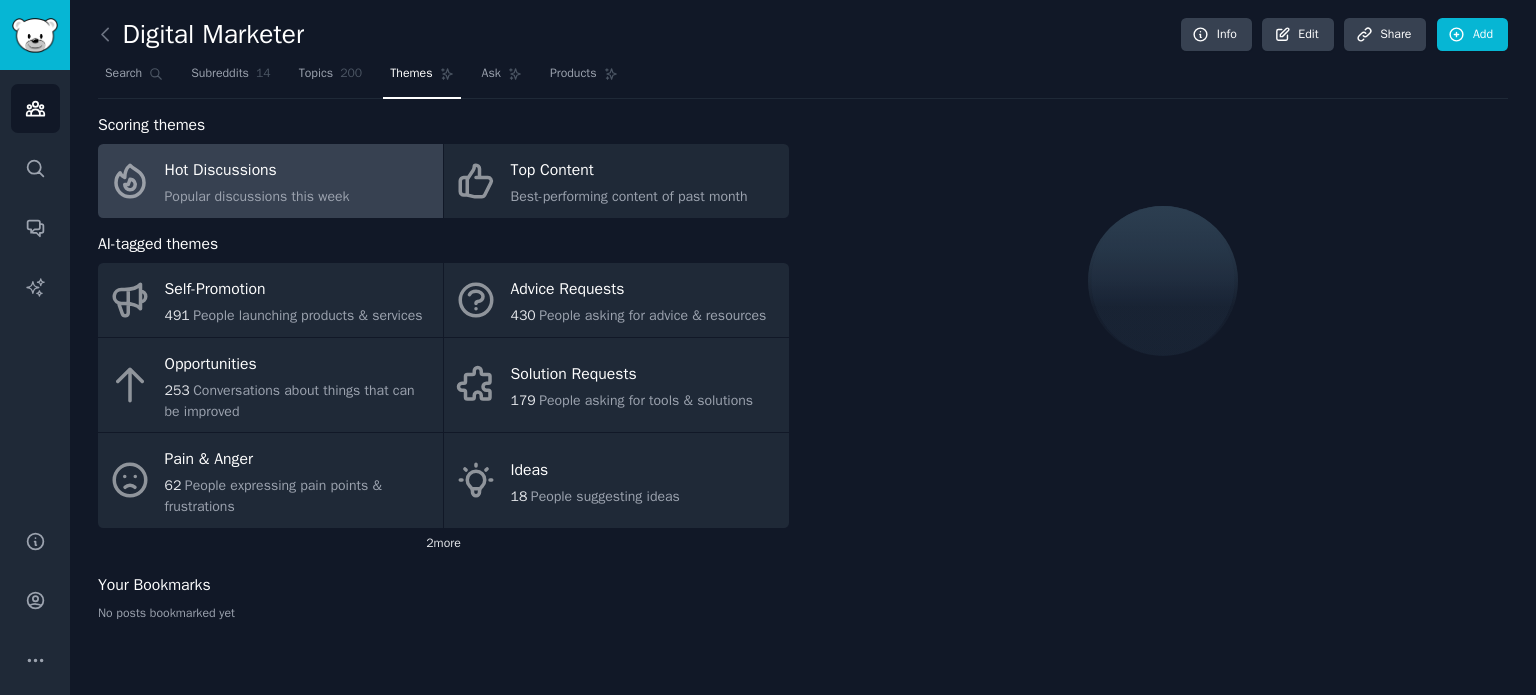 click on "2  more" 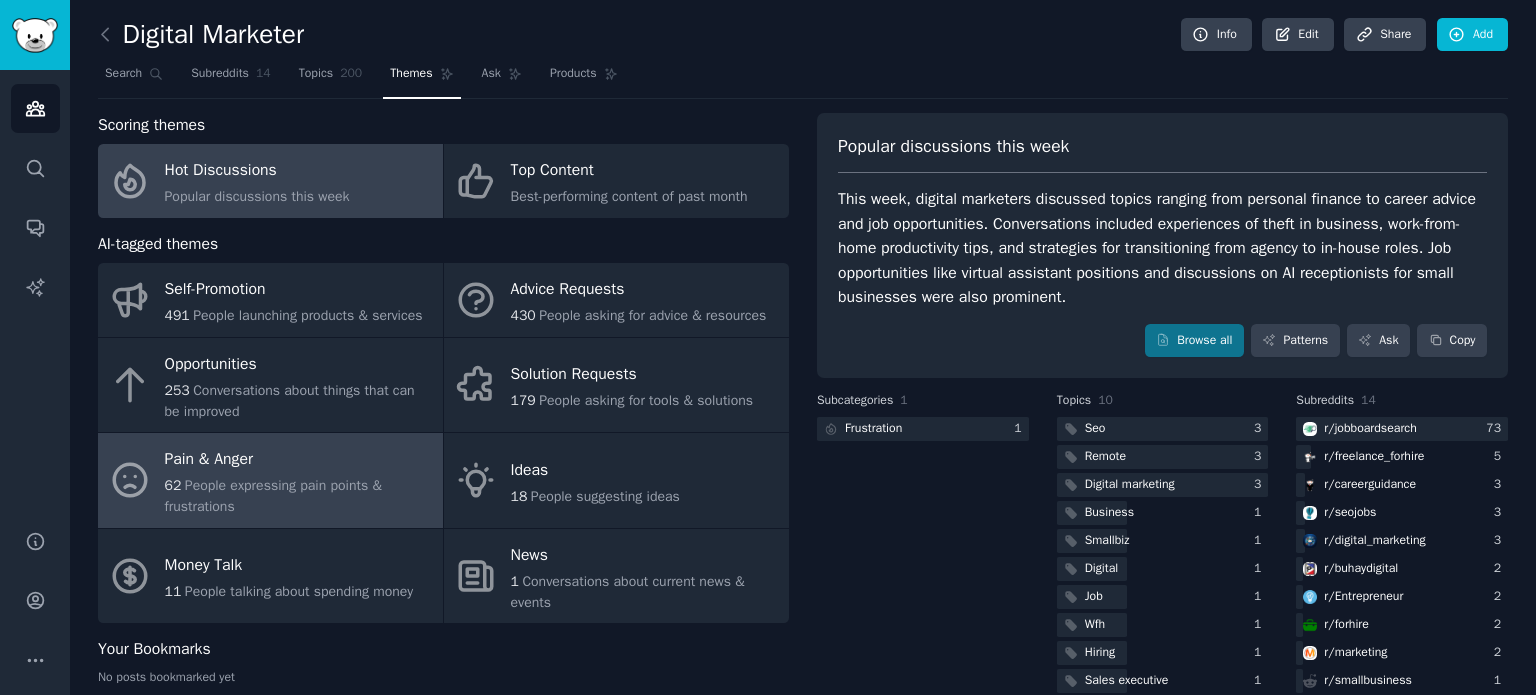 click on "People expressing pain points & frustrations" at bounding box center [273, 496] 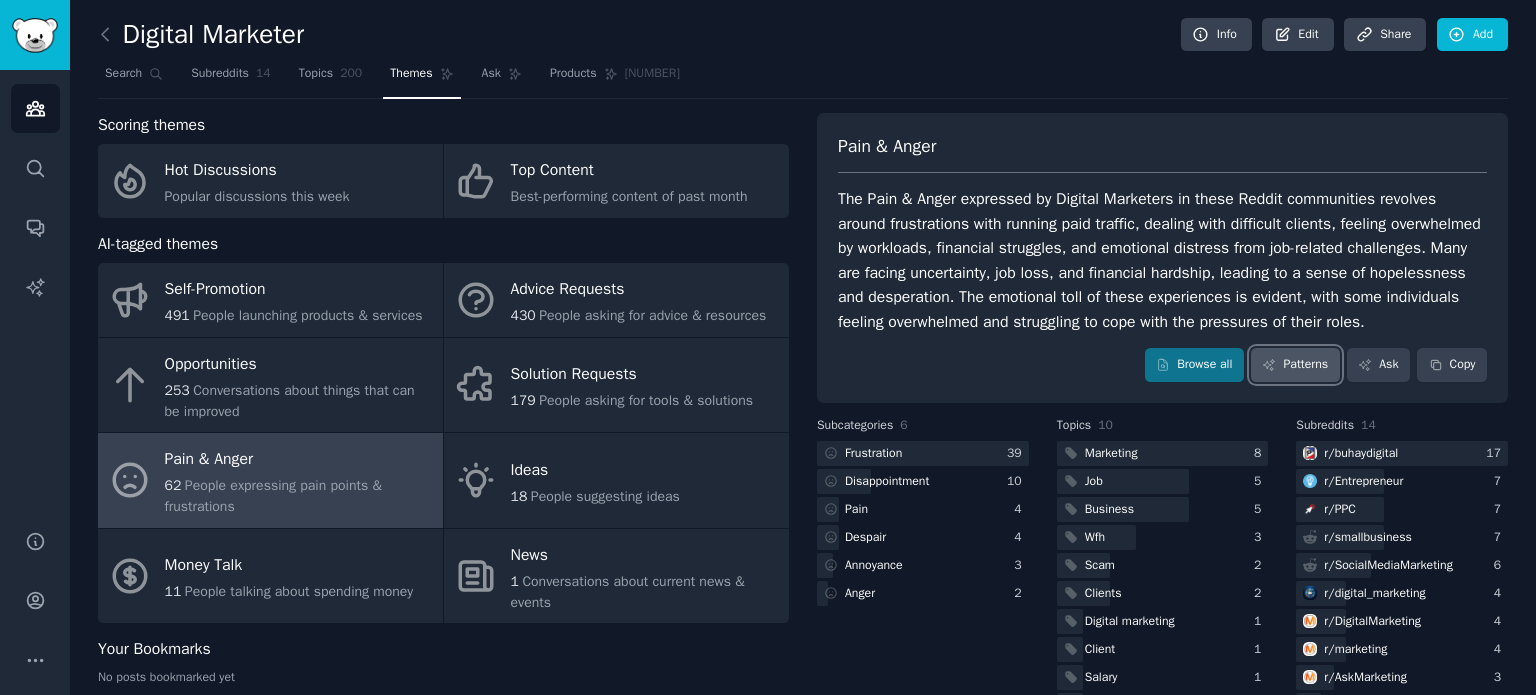 click on "Patterns" at bounding box center [1295, 365] 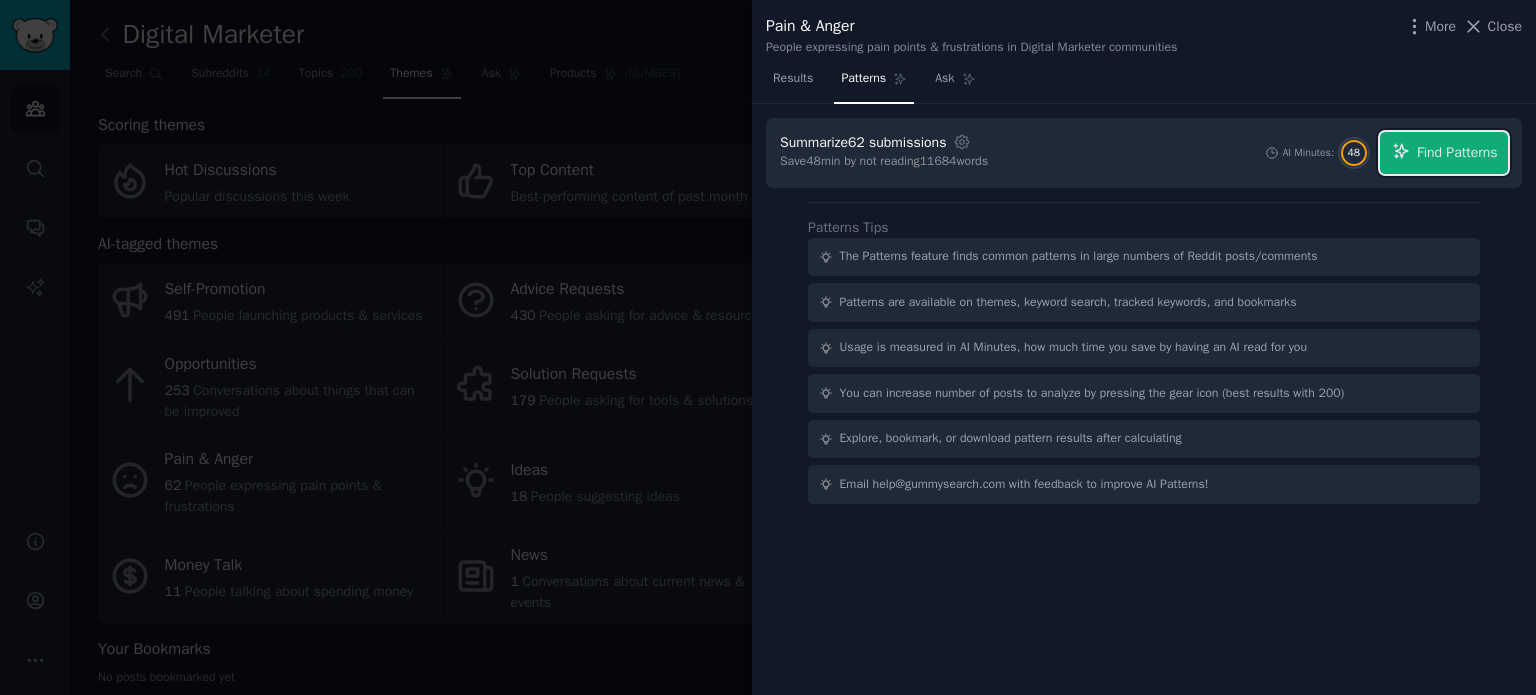 click on "Find Patterns" at bounding box center [1444, 153] 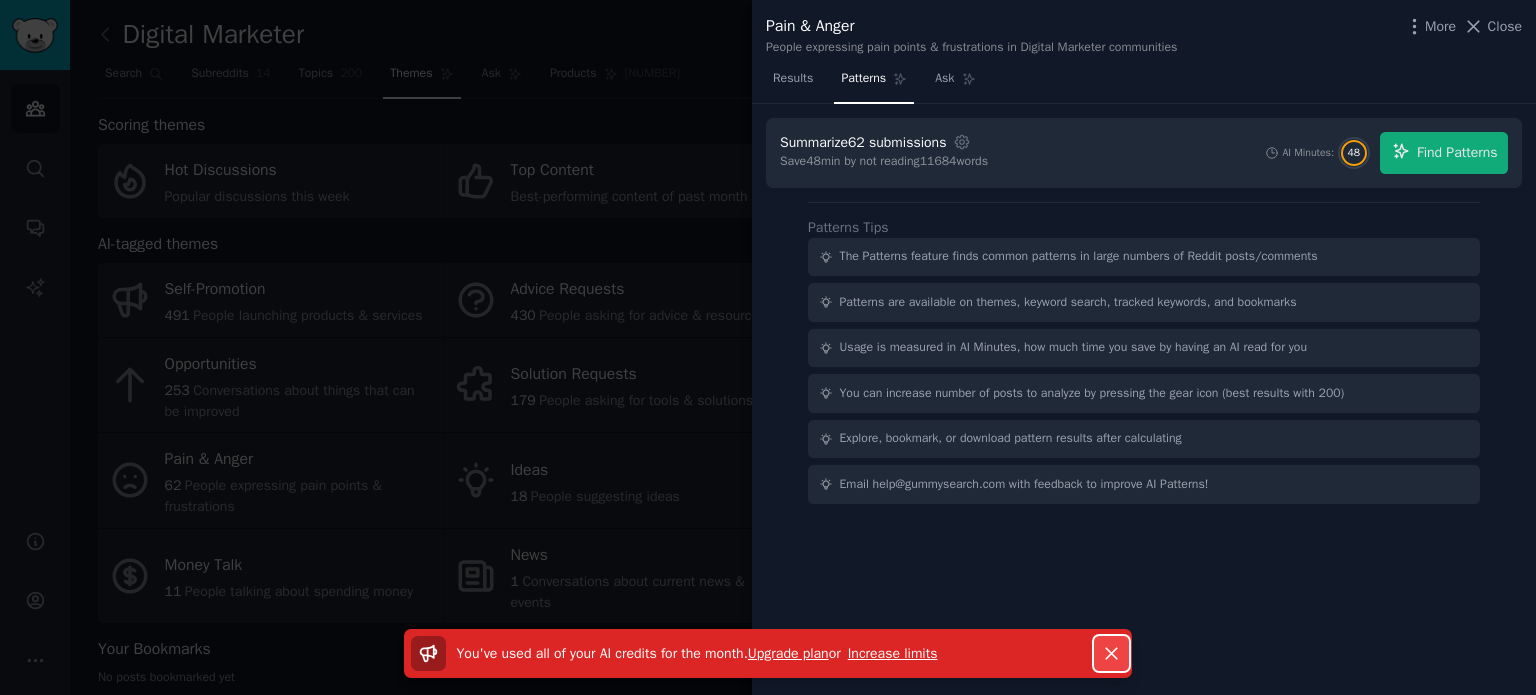 click 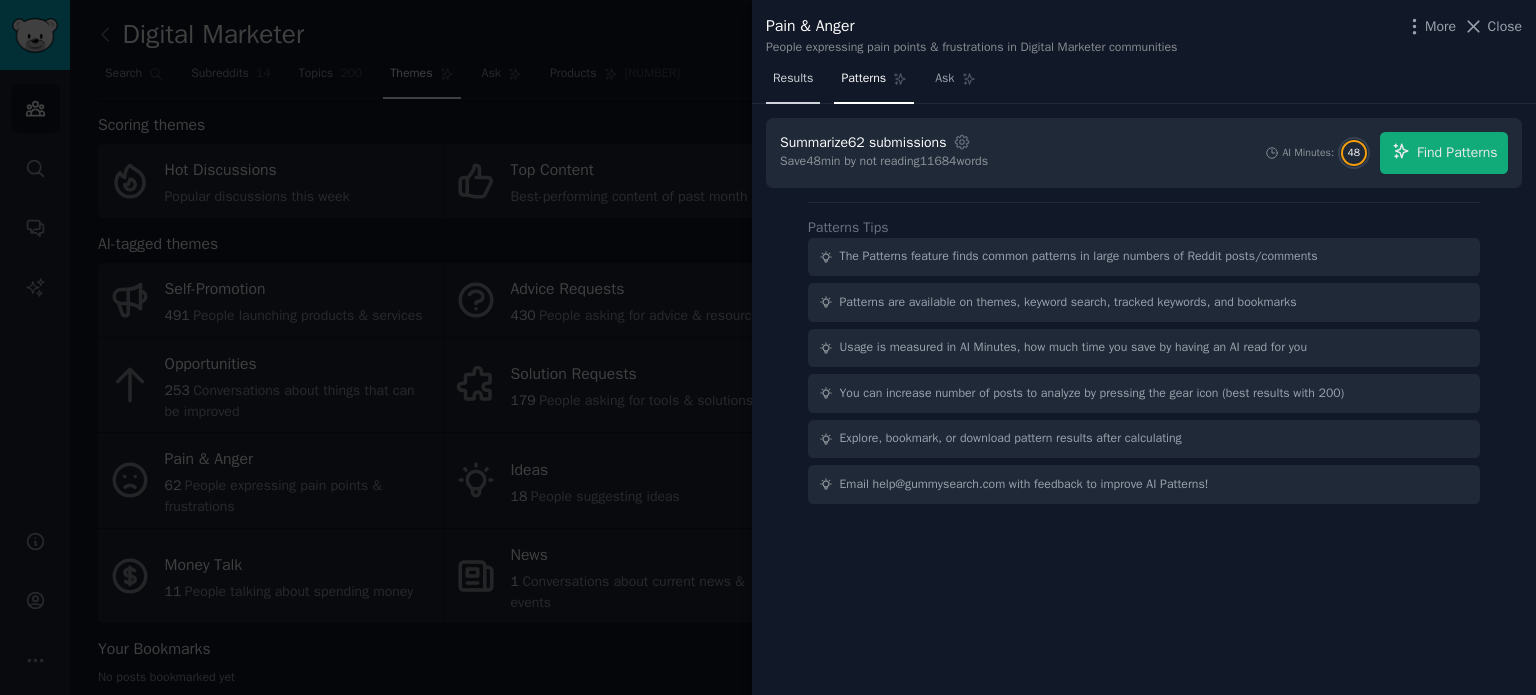 click on "Results" at bounding box center [793, 83] 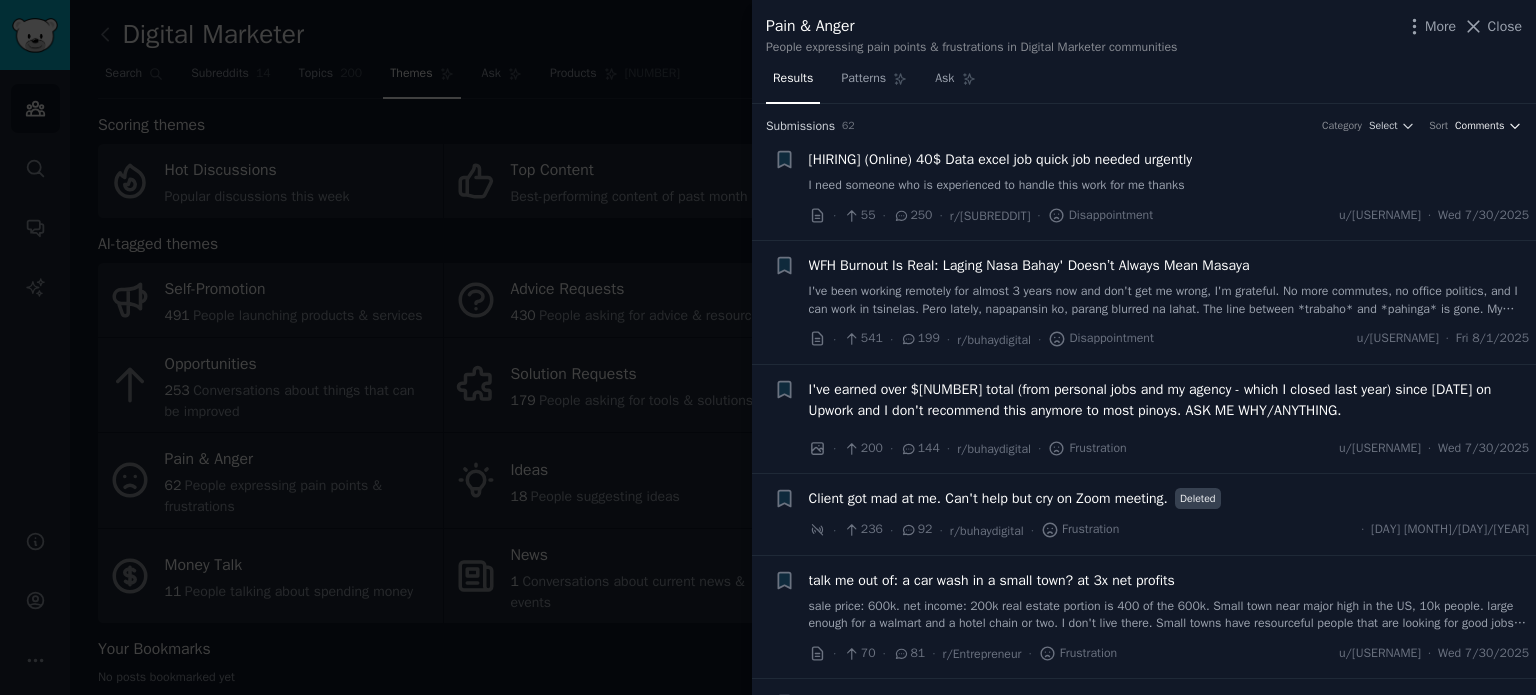 click on "Comments" at bounding box center (1480, 126) 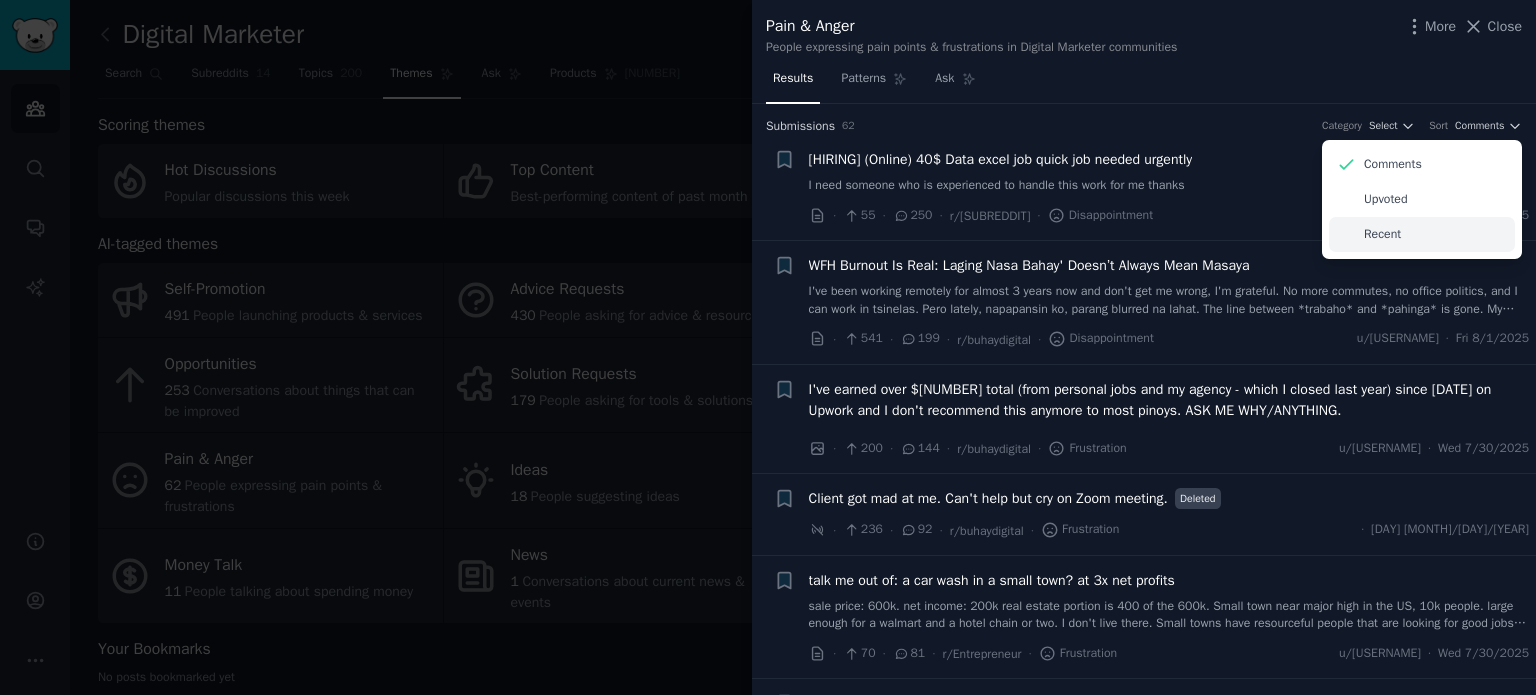 click on "Recent" at bounding box center [1422, 234] 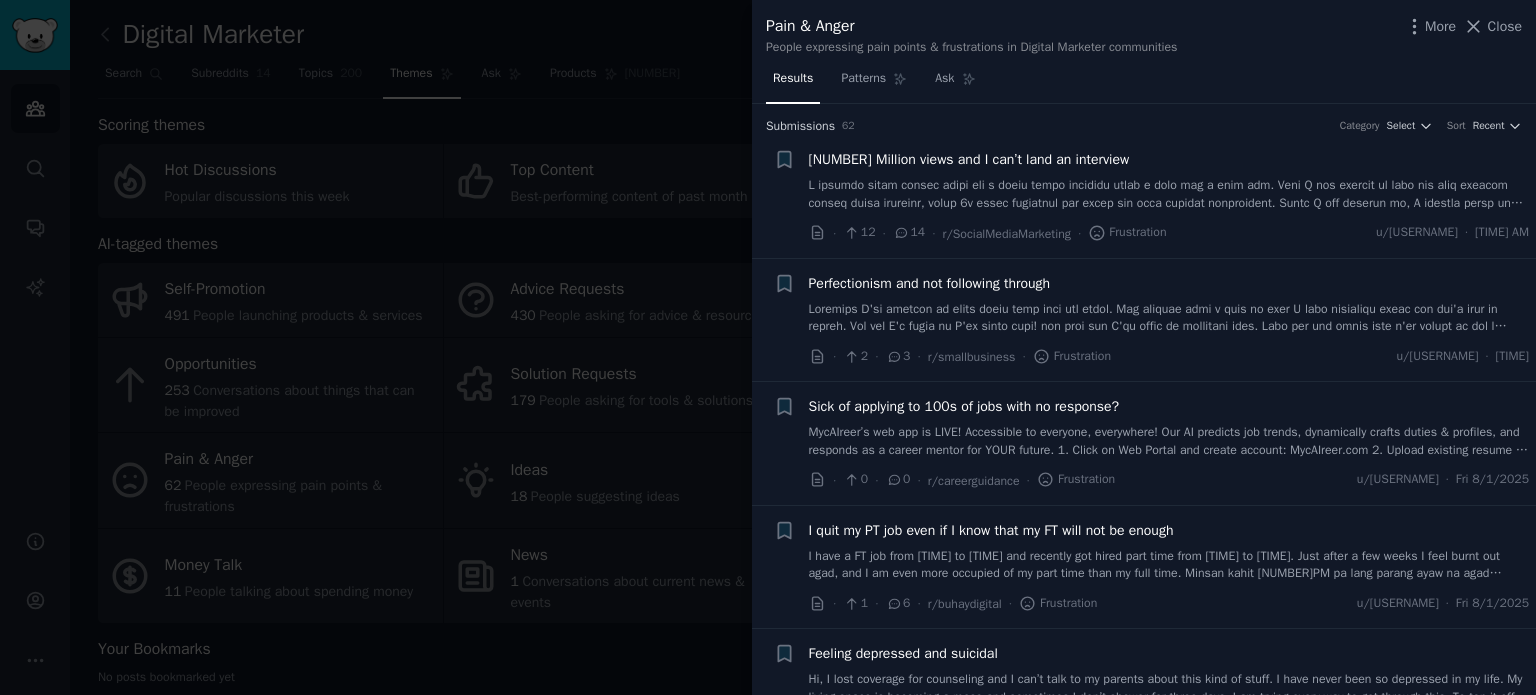 click on "Results Patterns Ask" at bounding box center (1144, 83) 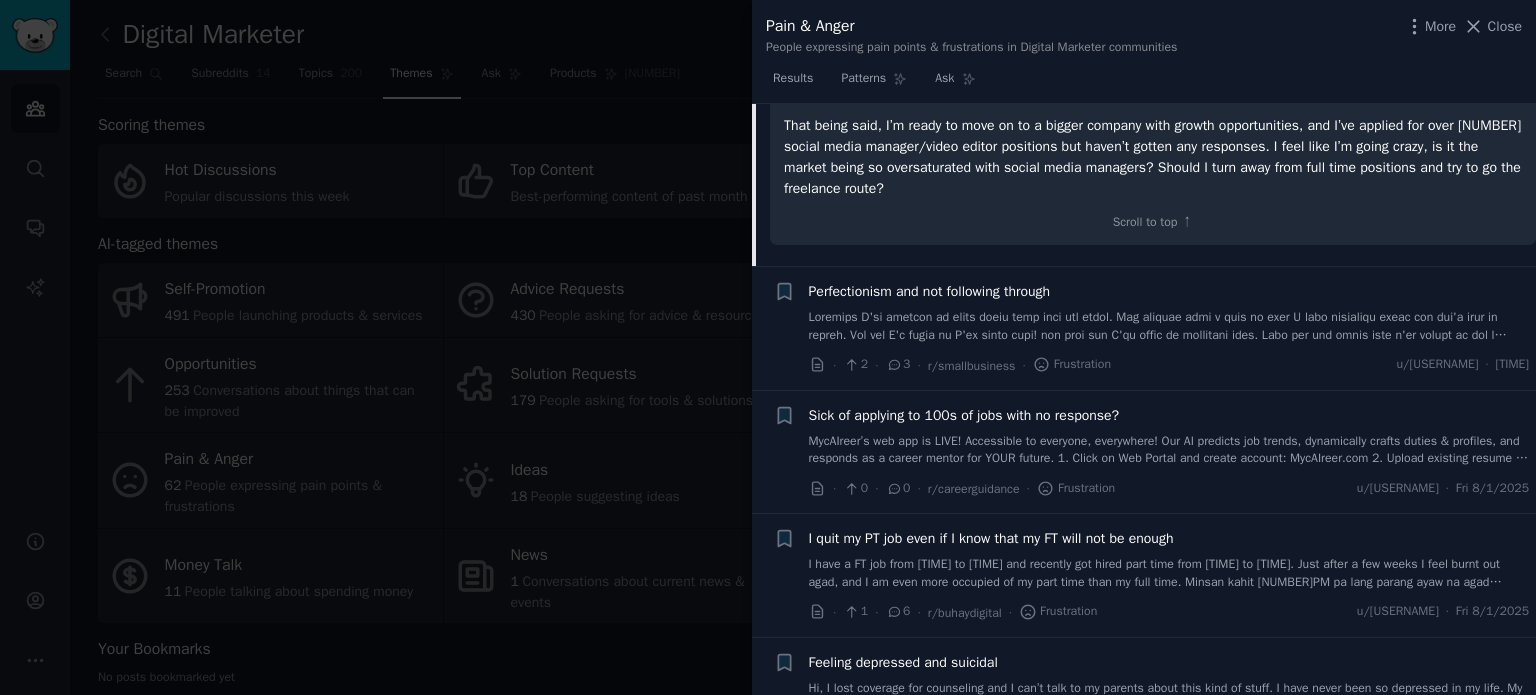 scroll, scrollTop: 431, scrollLeft: 0, axis: vertical 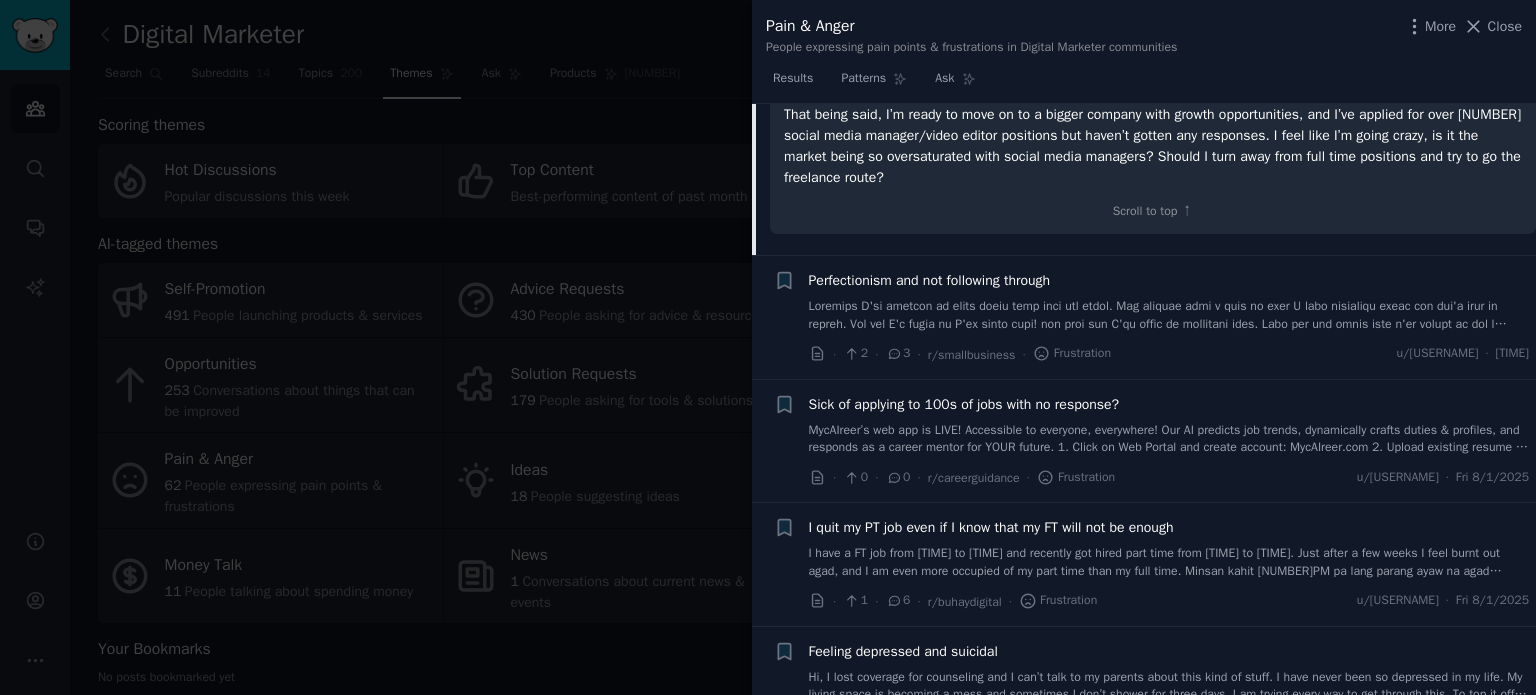 click at bounding box center (1169, 315) 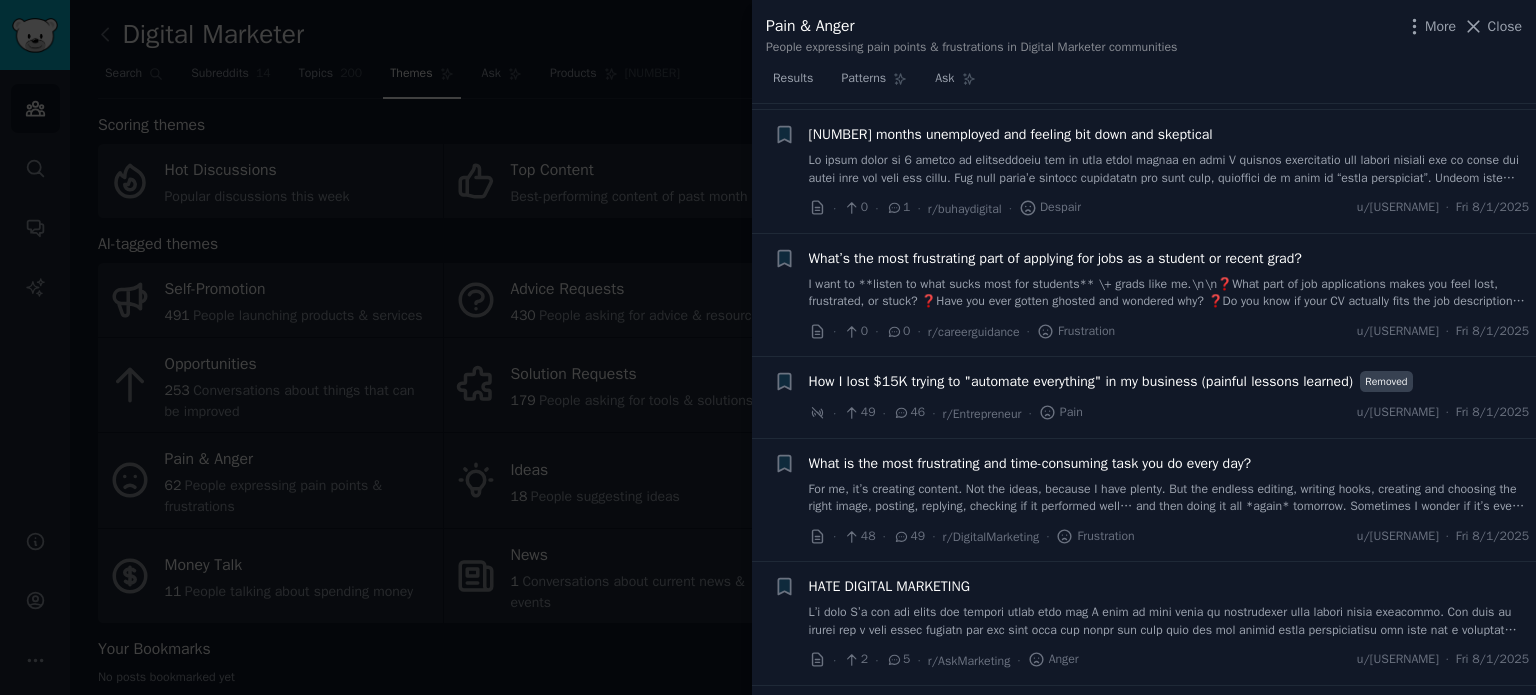 scroll, scrollTop: 1355, scrollLeft: 0, axis: vertical 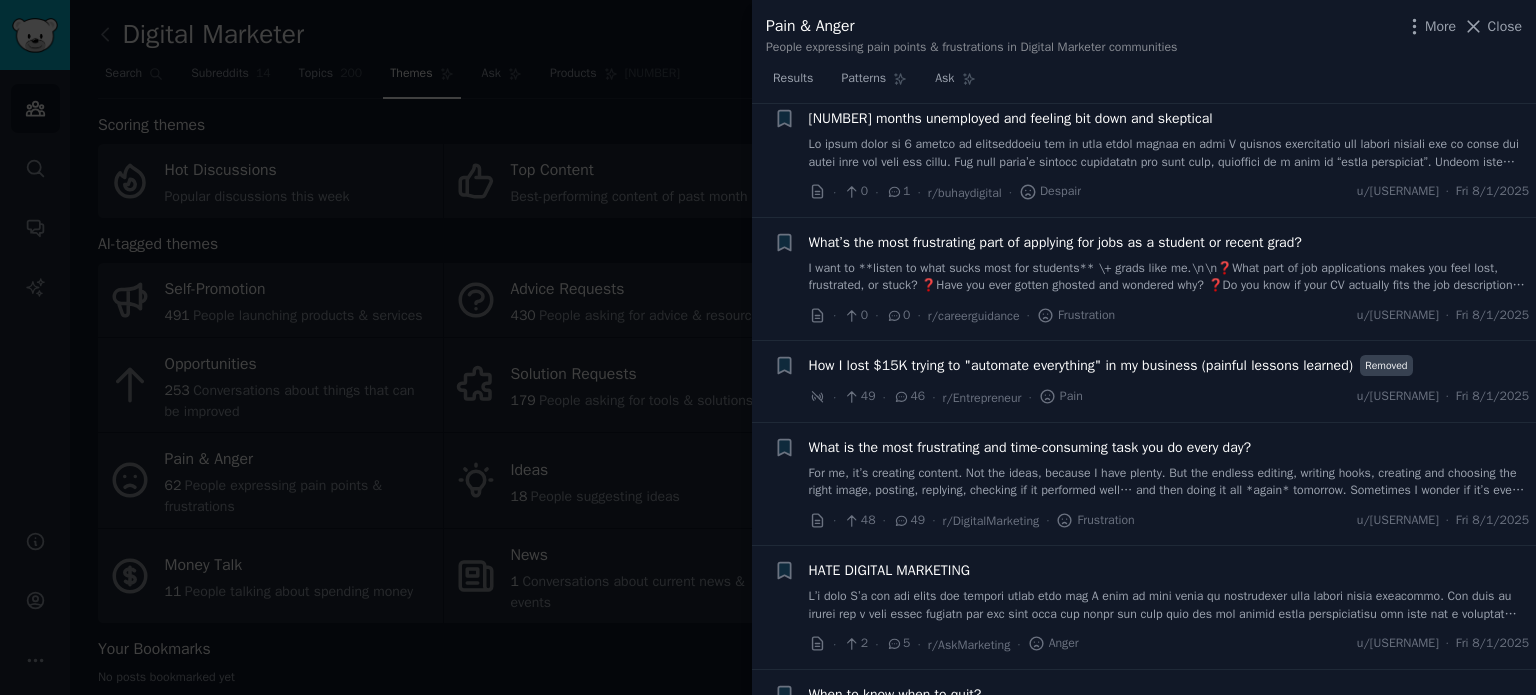 click at bounding box center (768, 347) 